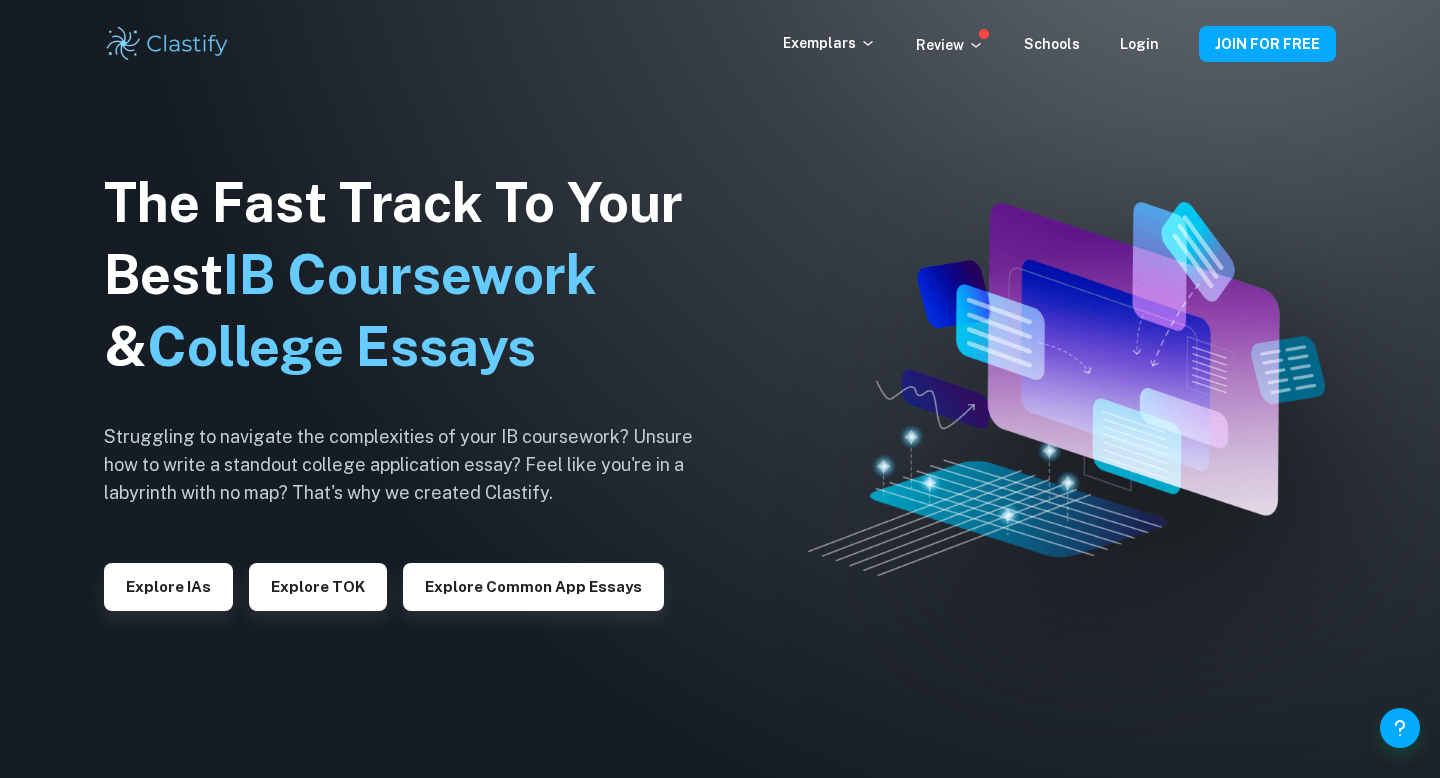 scroll, scrollTop: 0, scrollLeft: 0, axis: both 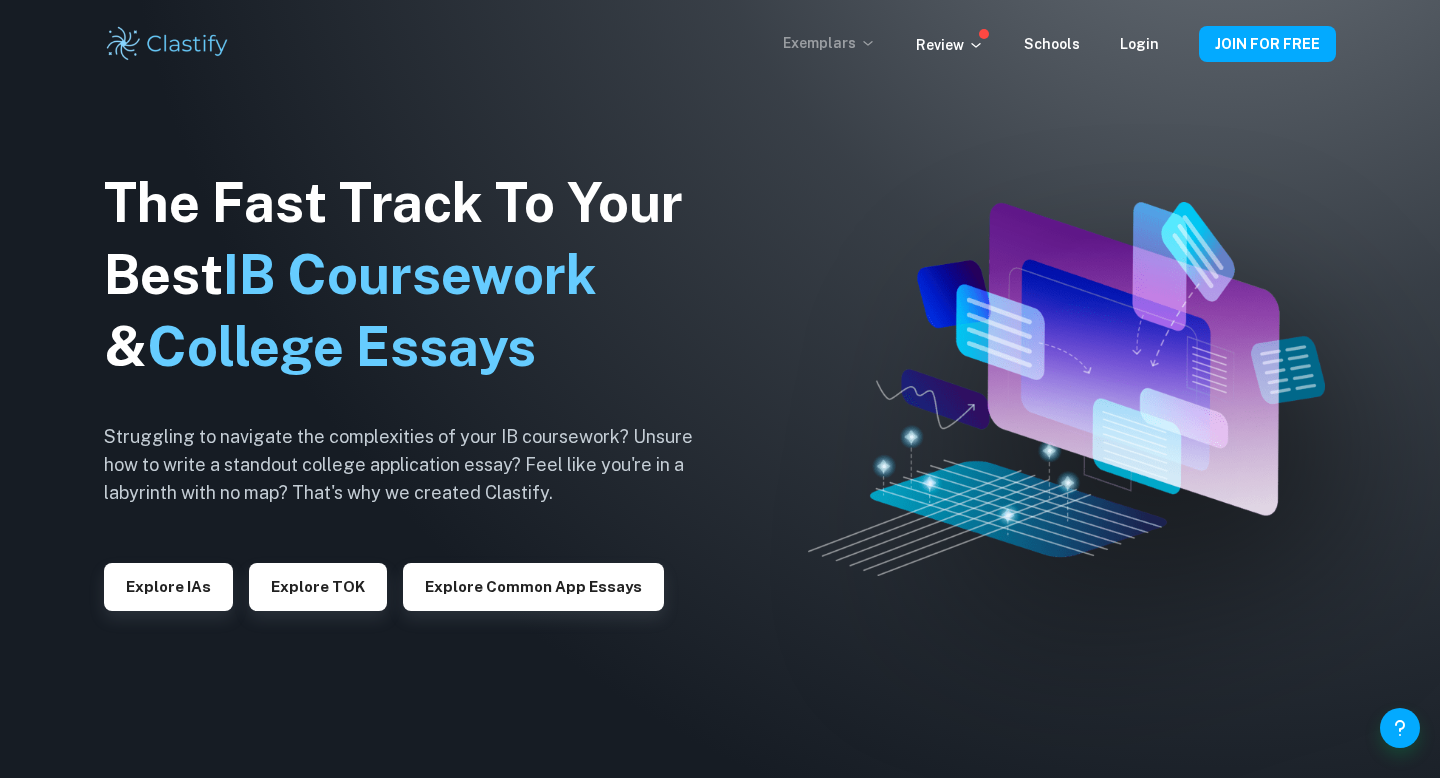 click 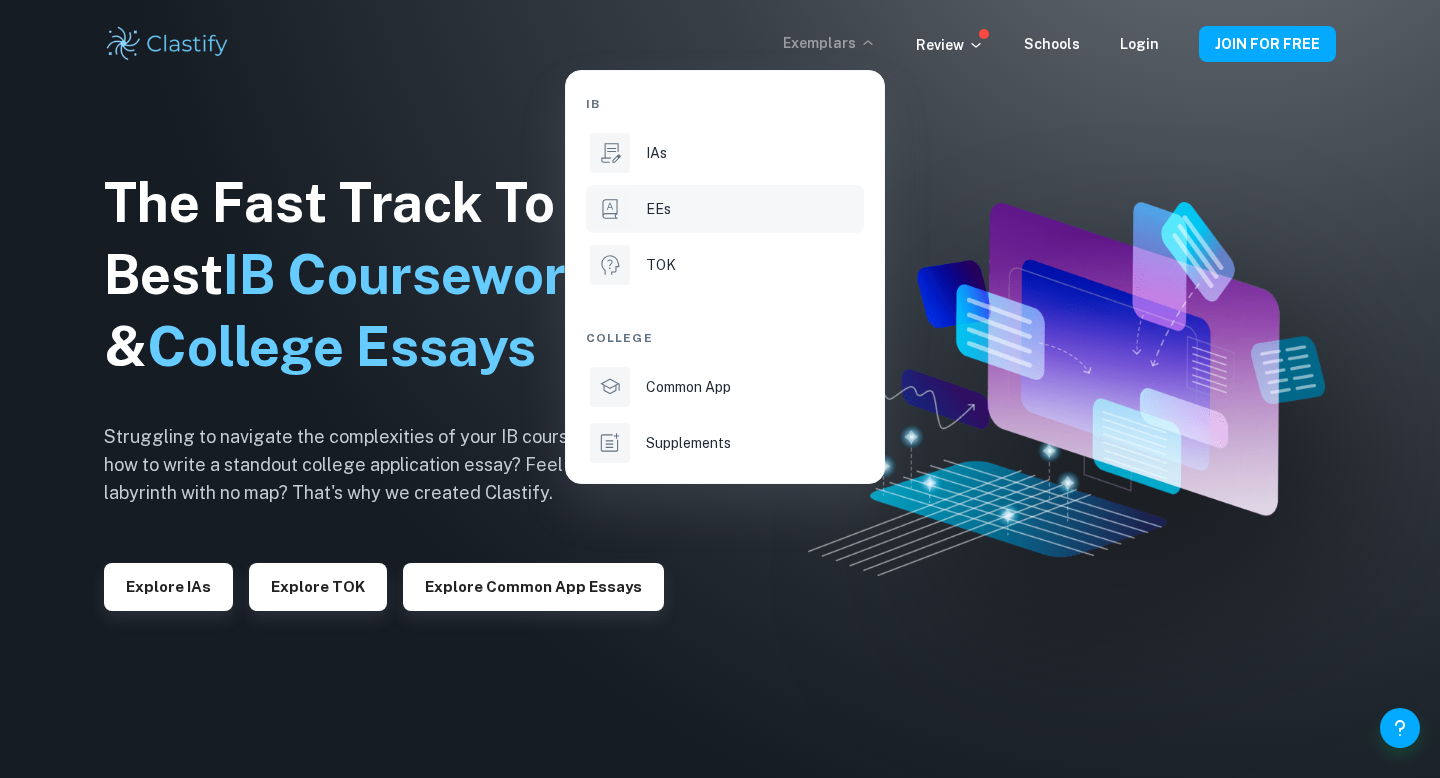 click on "EEs" at bounding box center [753, 209] 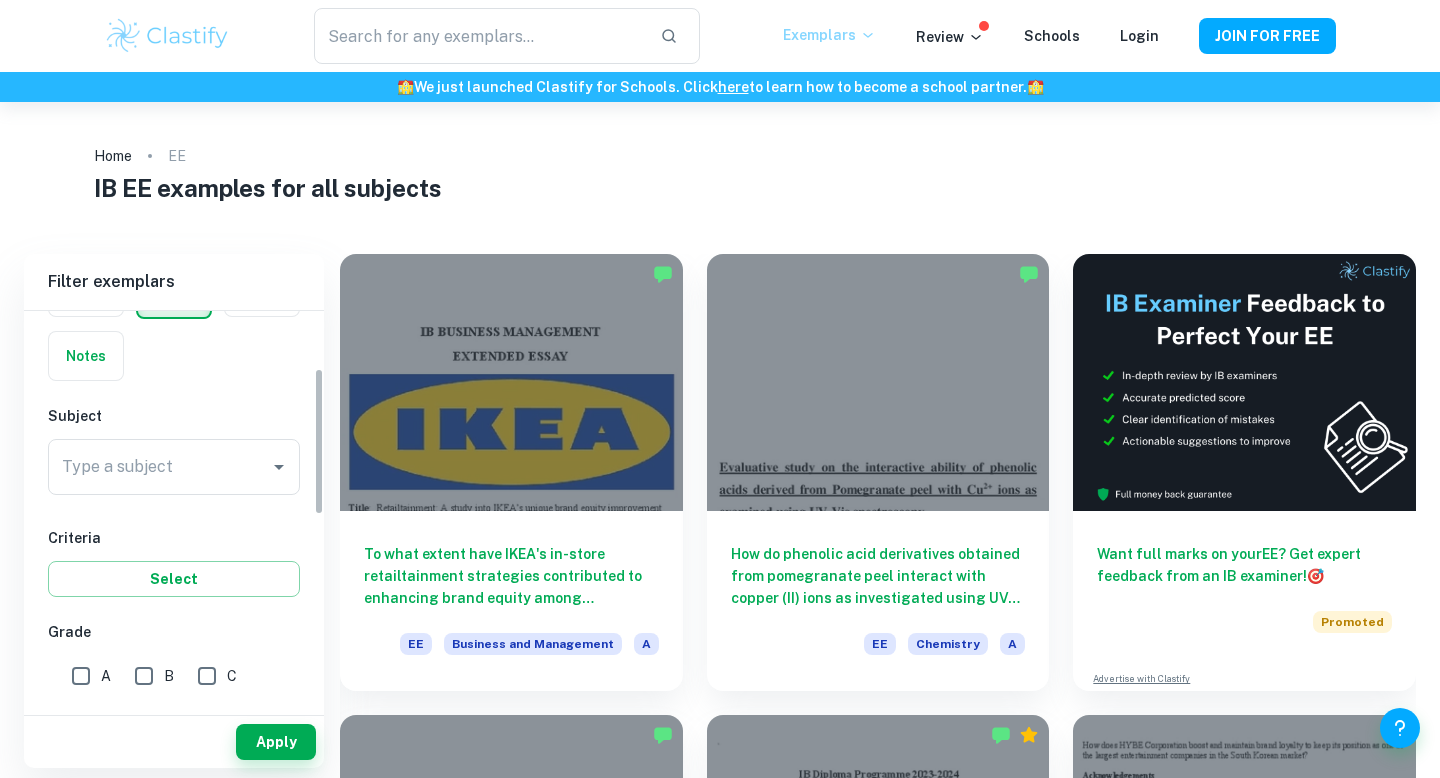 scroll, scrollTop: 153, scrollLeft: 0, axis: vertical 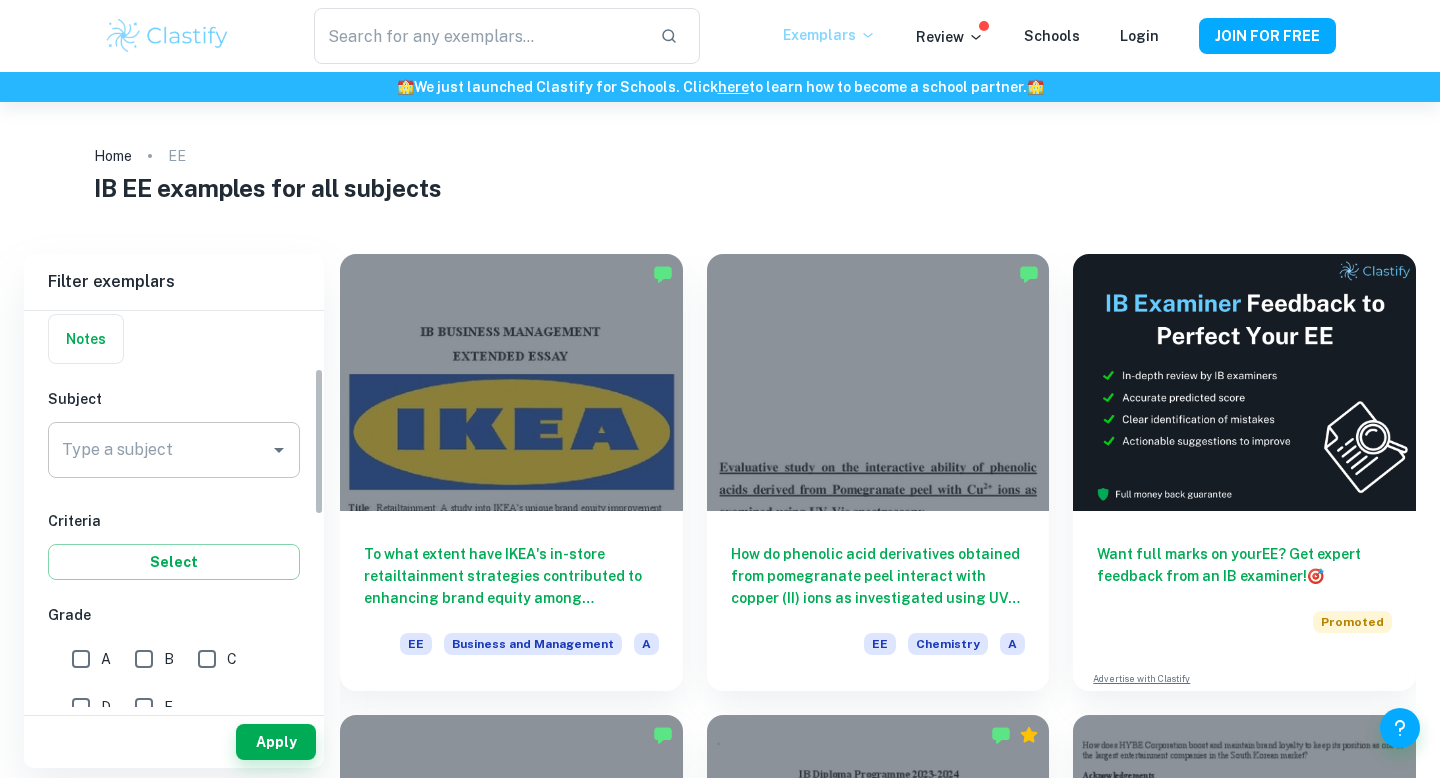 click on "Type a subject" at bounding box center (159, 450) 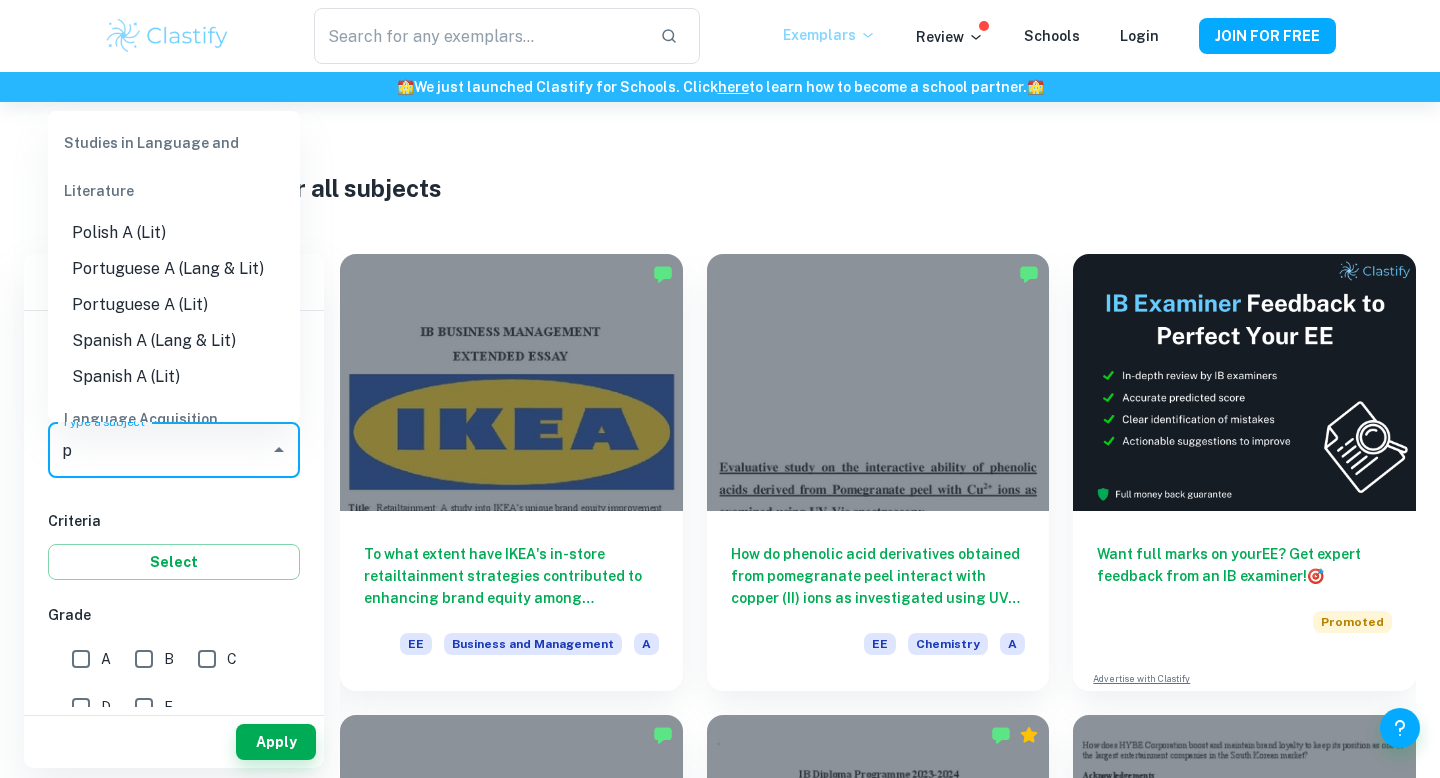type on "p" 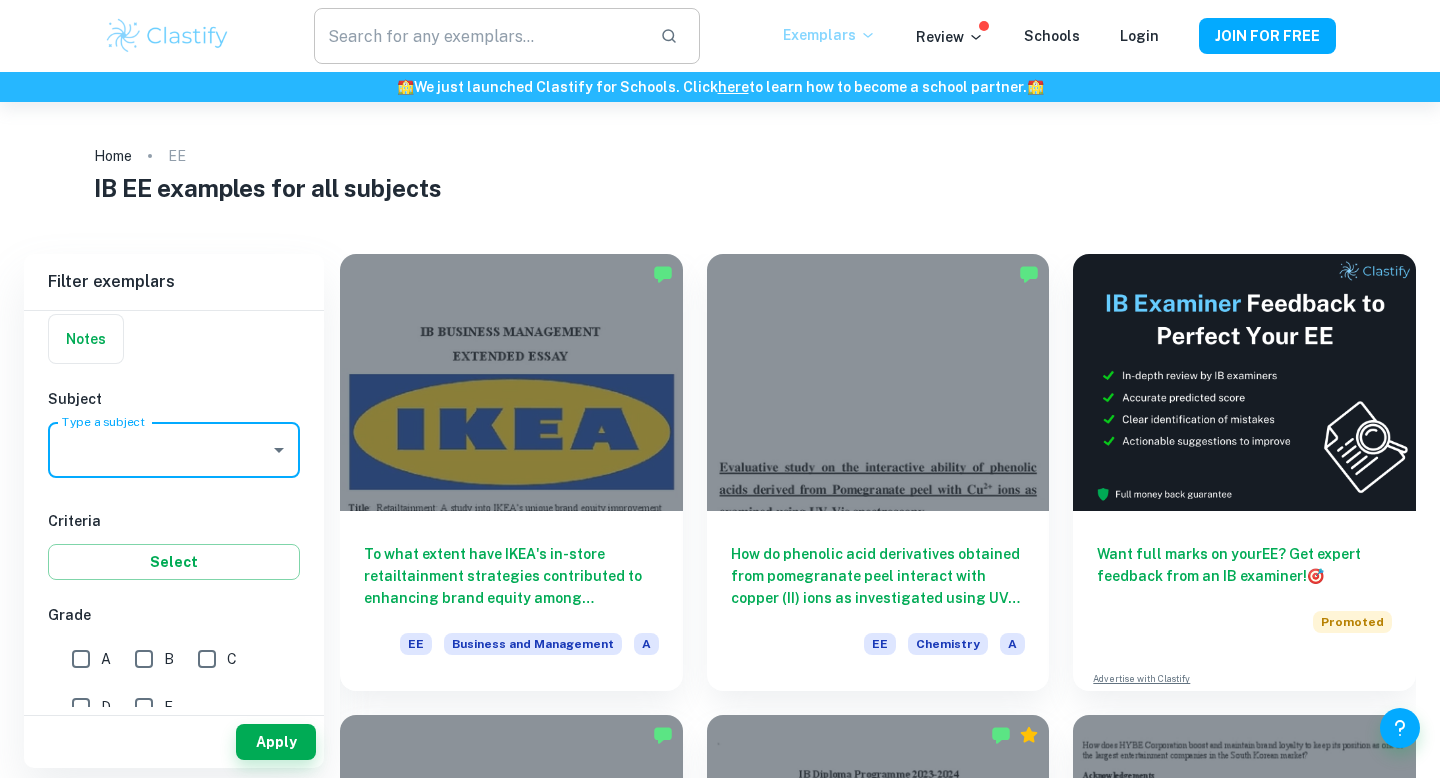 click at bounding box center (479, 36) 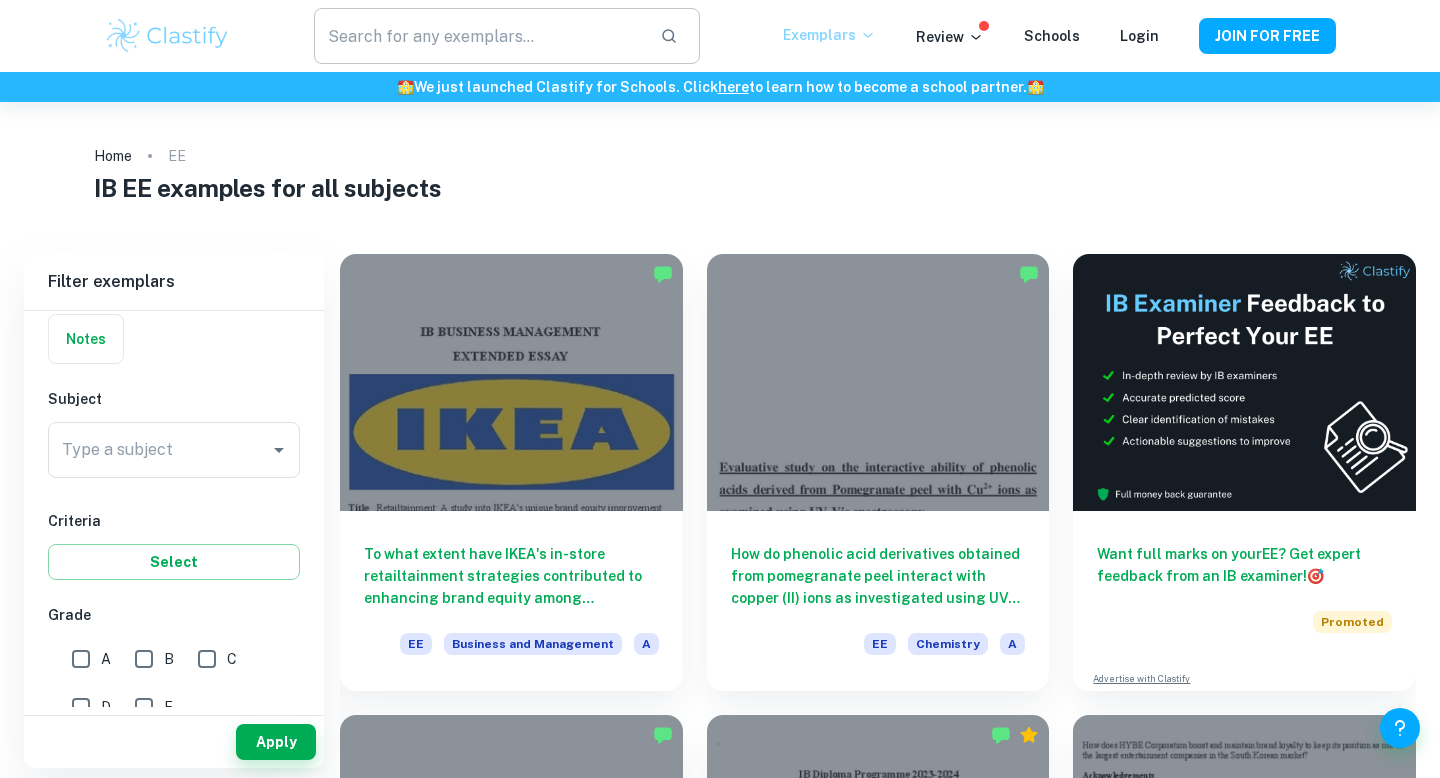 click at bounding box center (479, 36) 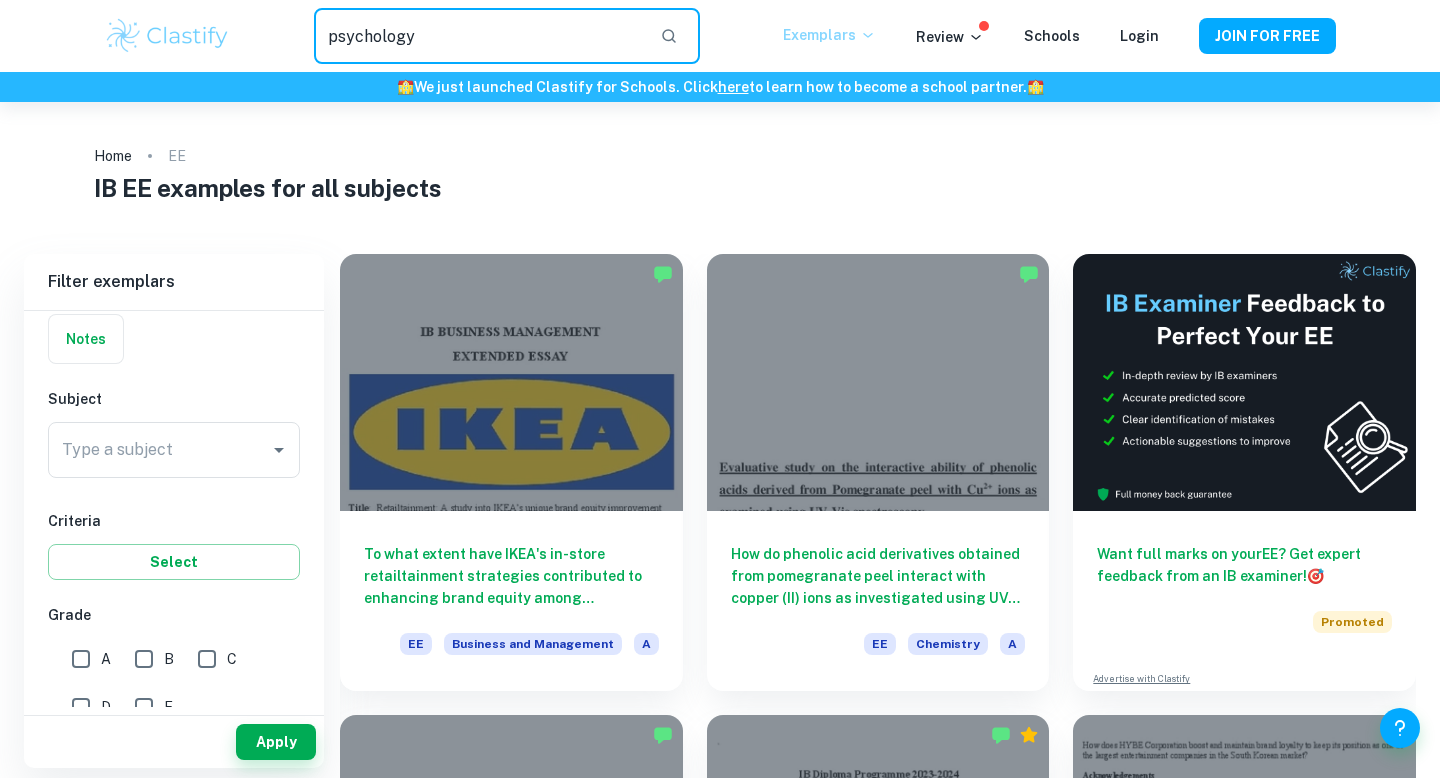type on "psychology" 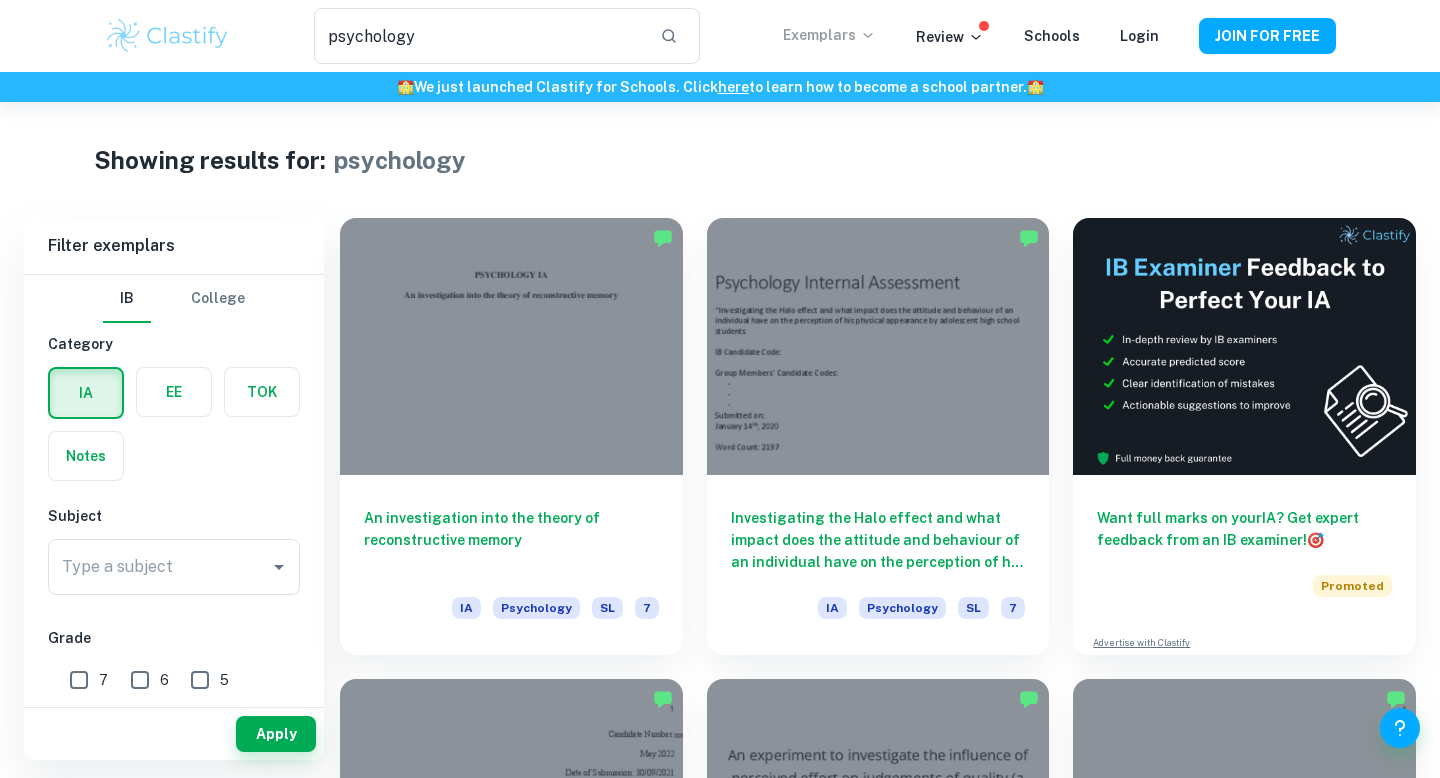 click at bounding box center (174, 392) 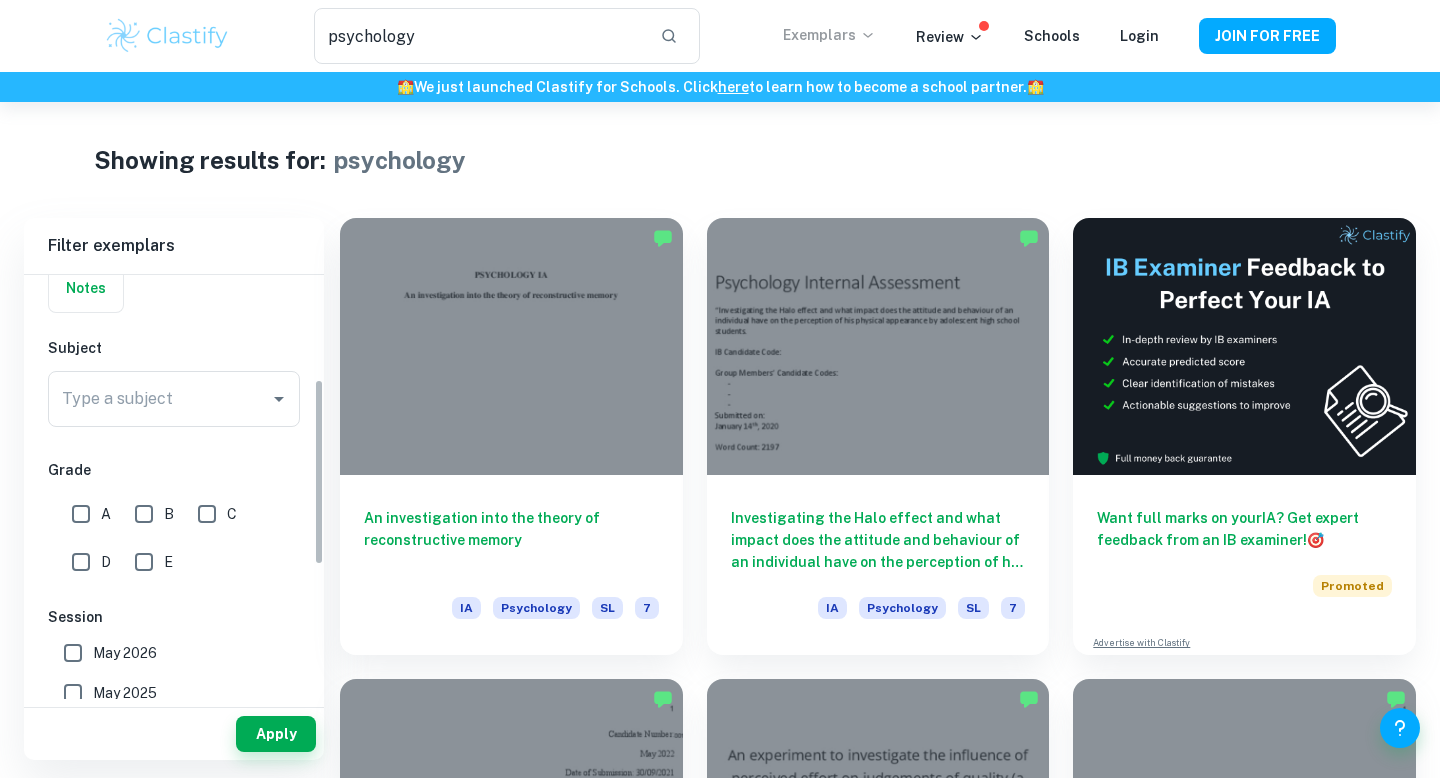 scroll, scrollTop: 240, scrollLeft: 0, axis: vertical 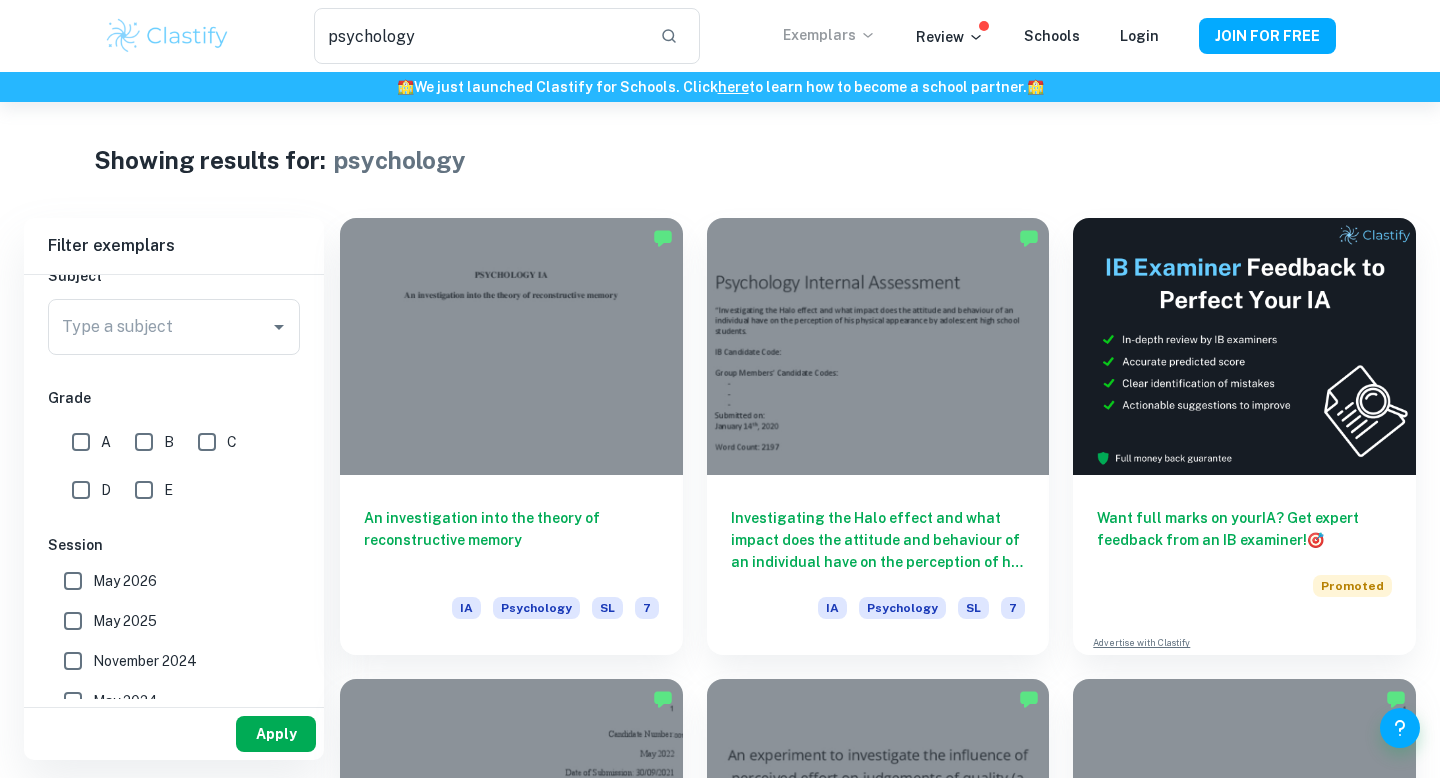 click on "Apply" at bounding box center (276, 734) 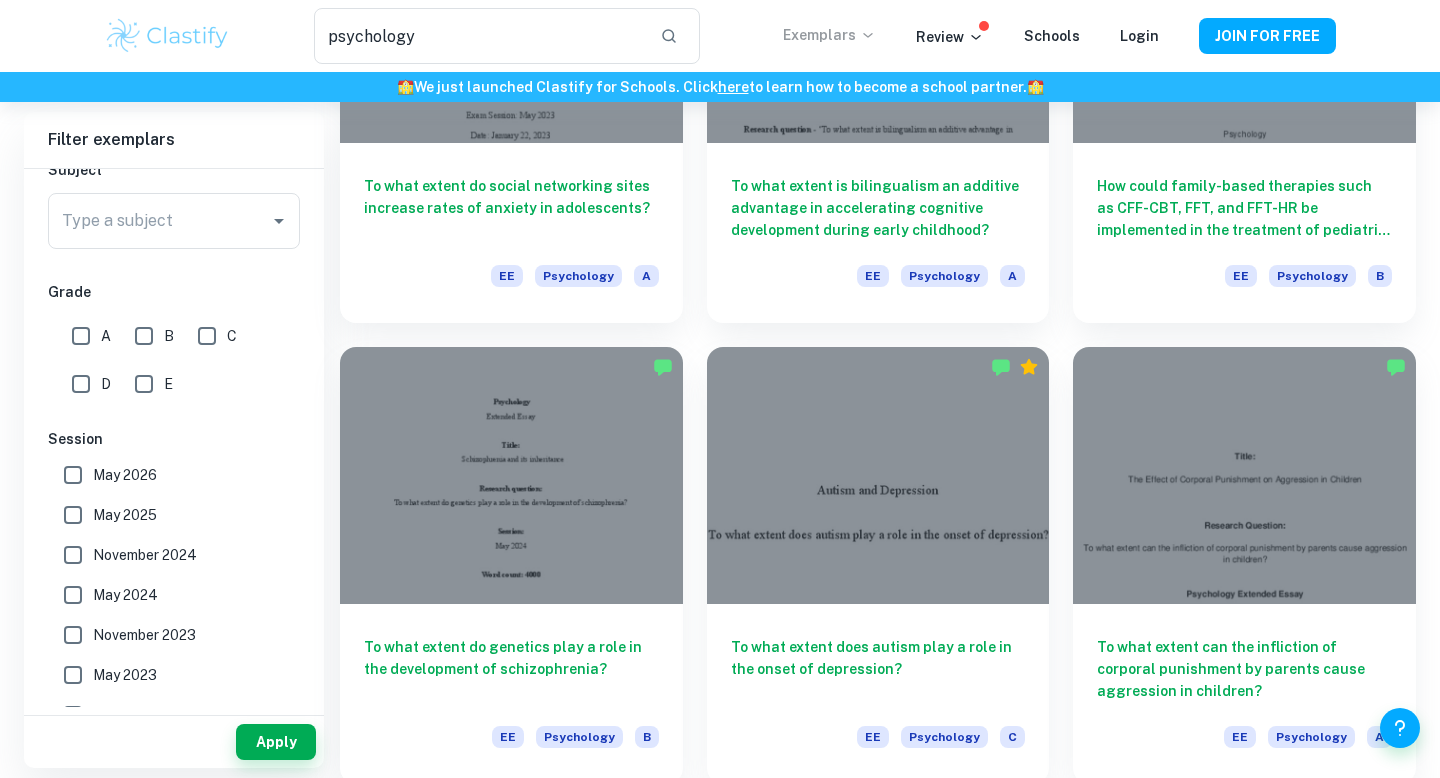 scroll, scrollTop: 2193, scrollLeft: 0, axis: vertical 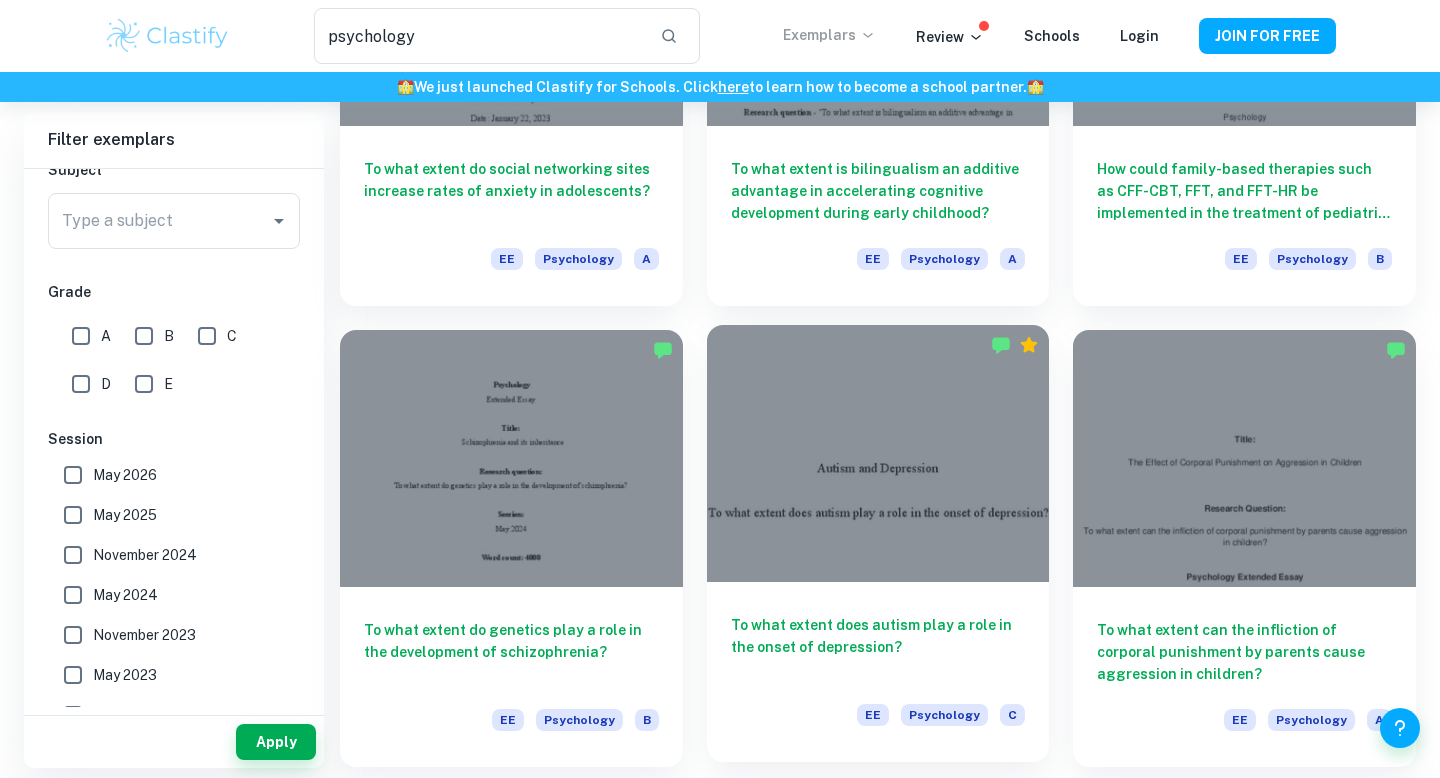 click at bounding box center [878, 453] 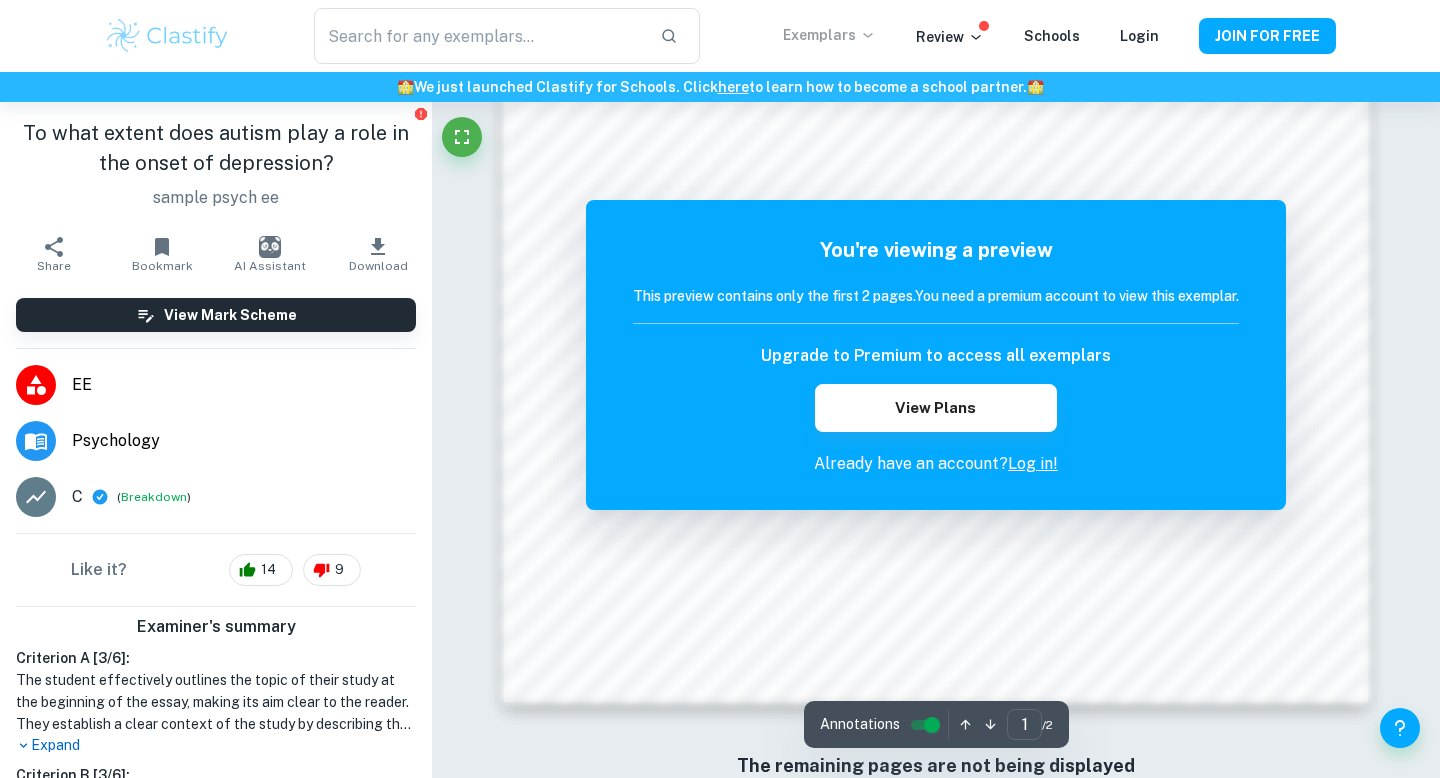 scroll, scrollTop: 1936, scrollLeft: 0, axis: vertical 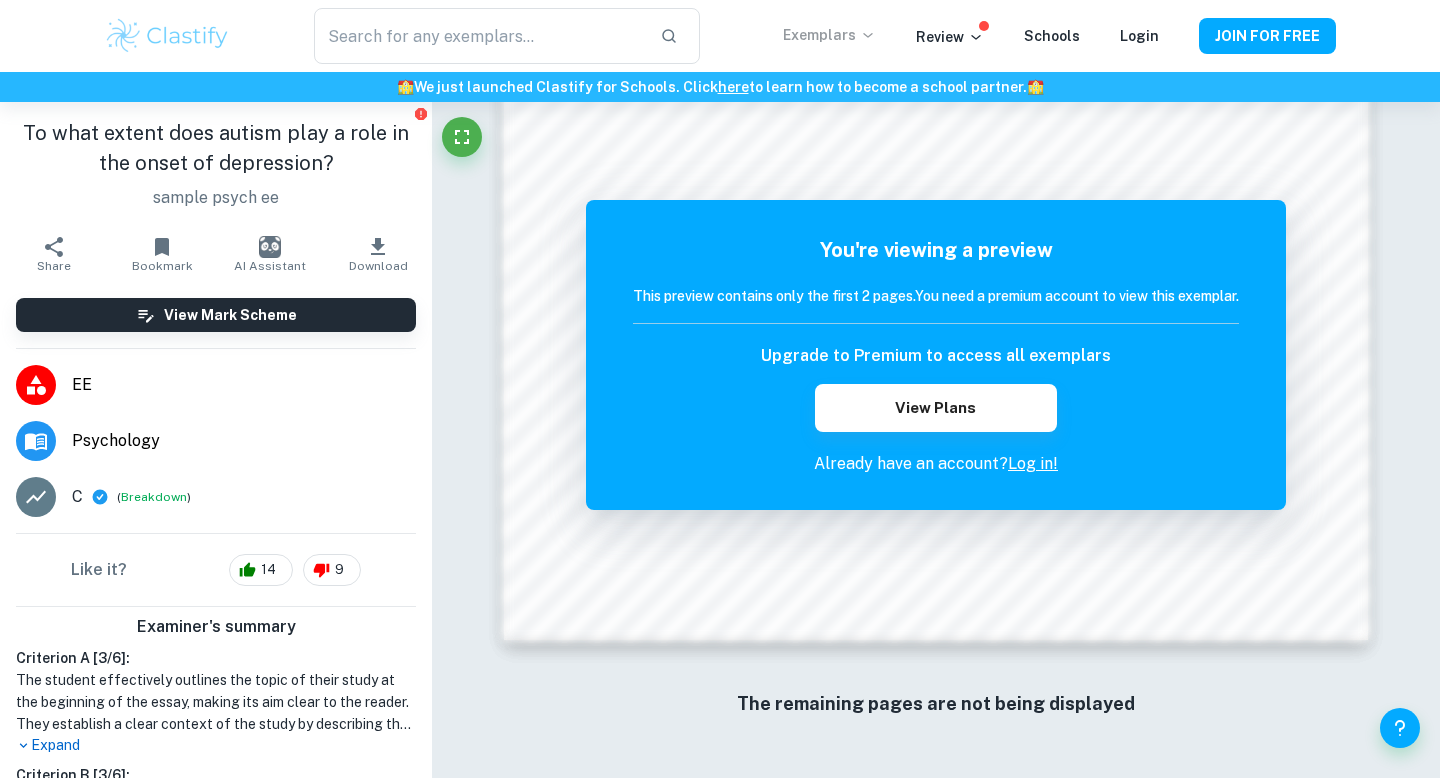 type on "psychology" 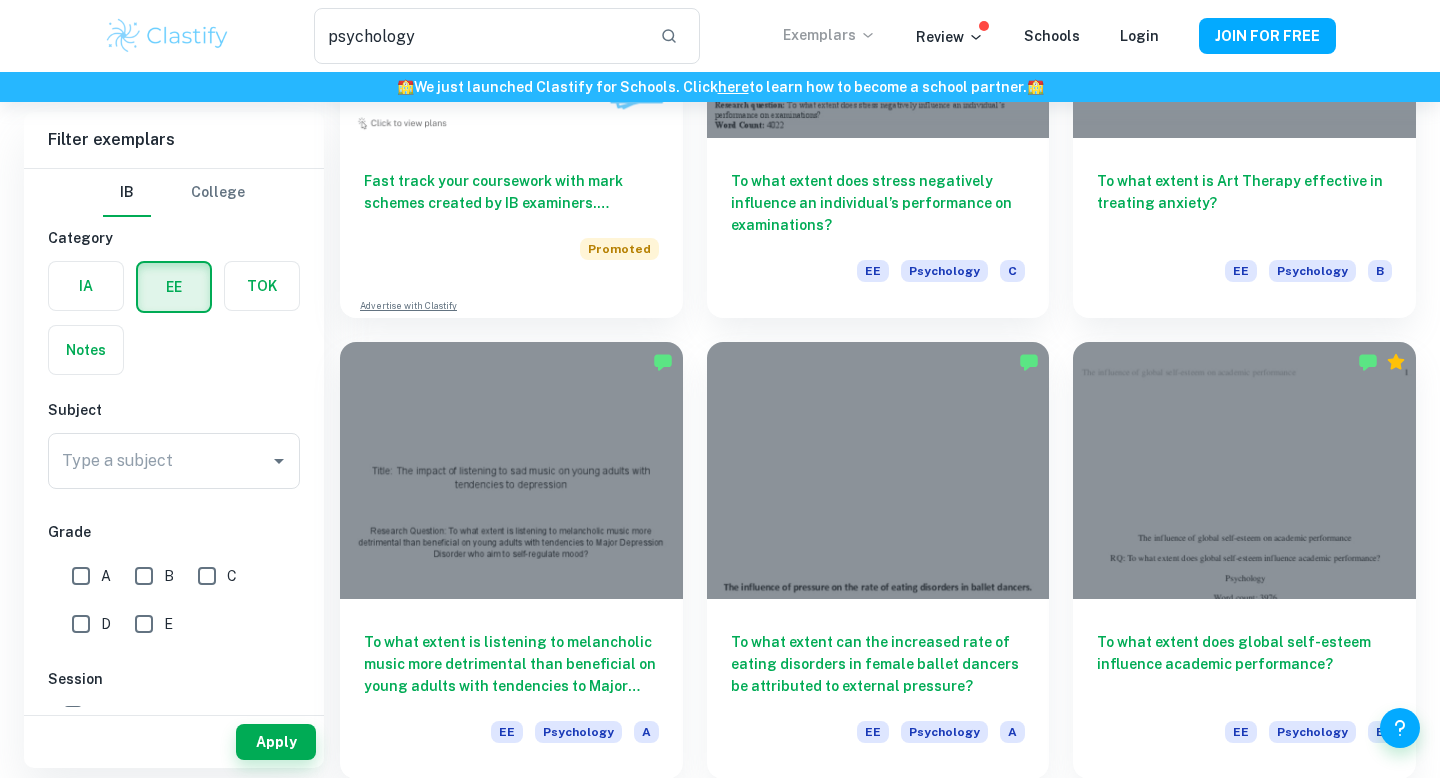 scroll, scrollTop: 1229, scrollLeft: 0, axis: vertical 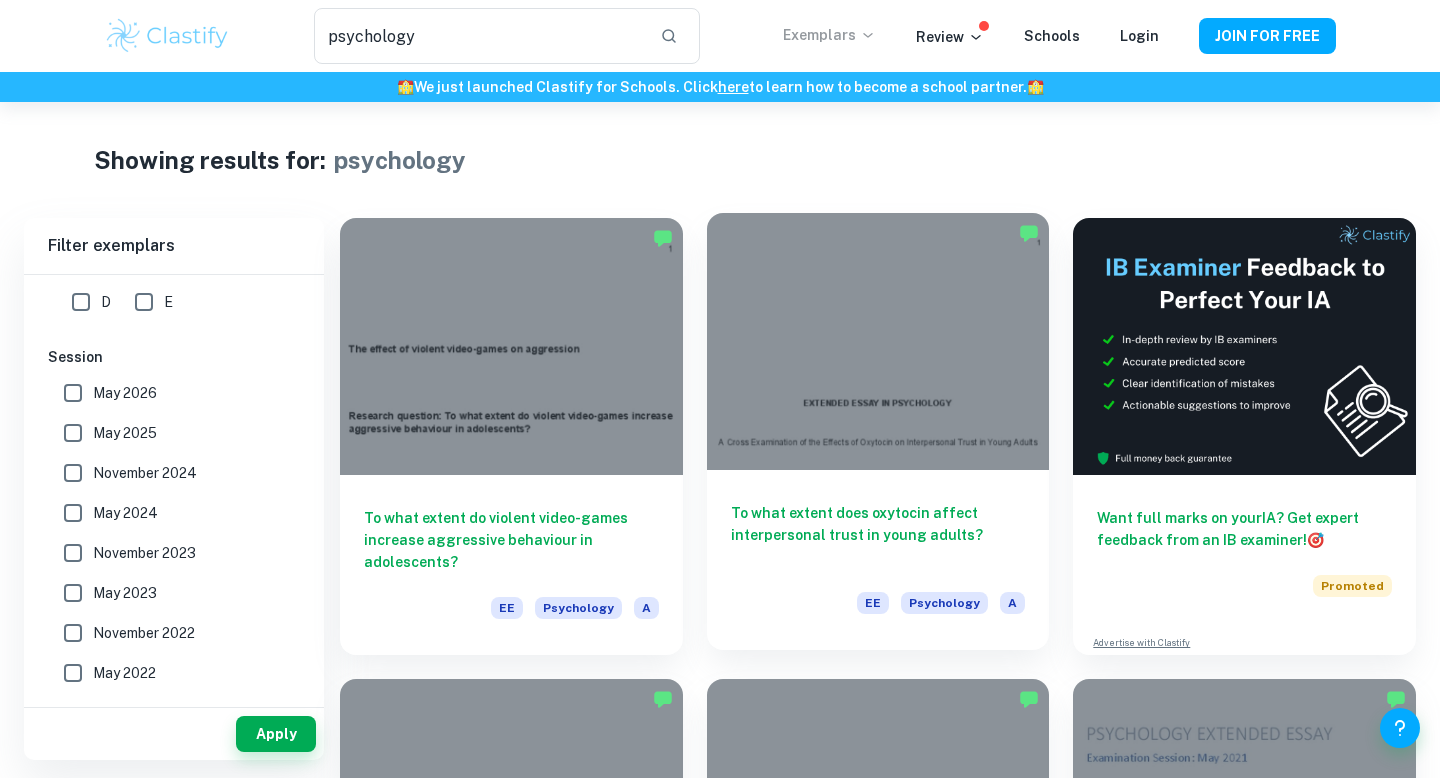 click at bounding box center [878, 341] 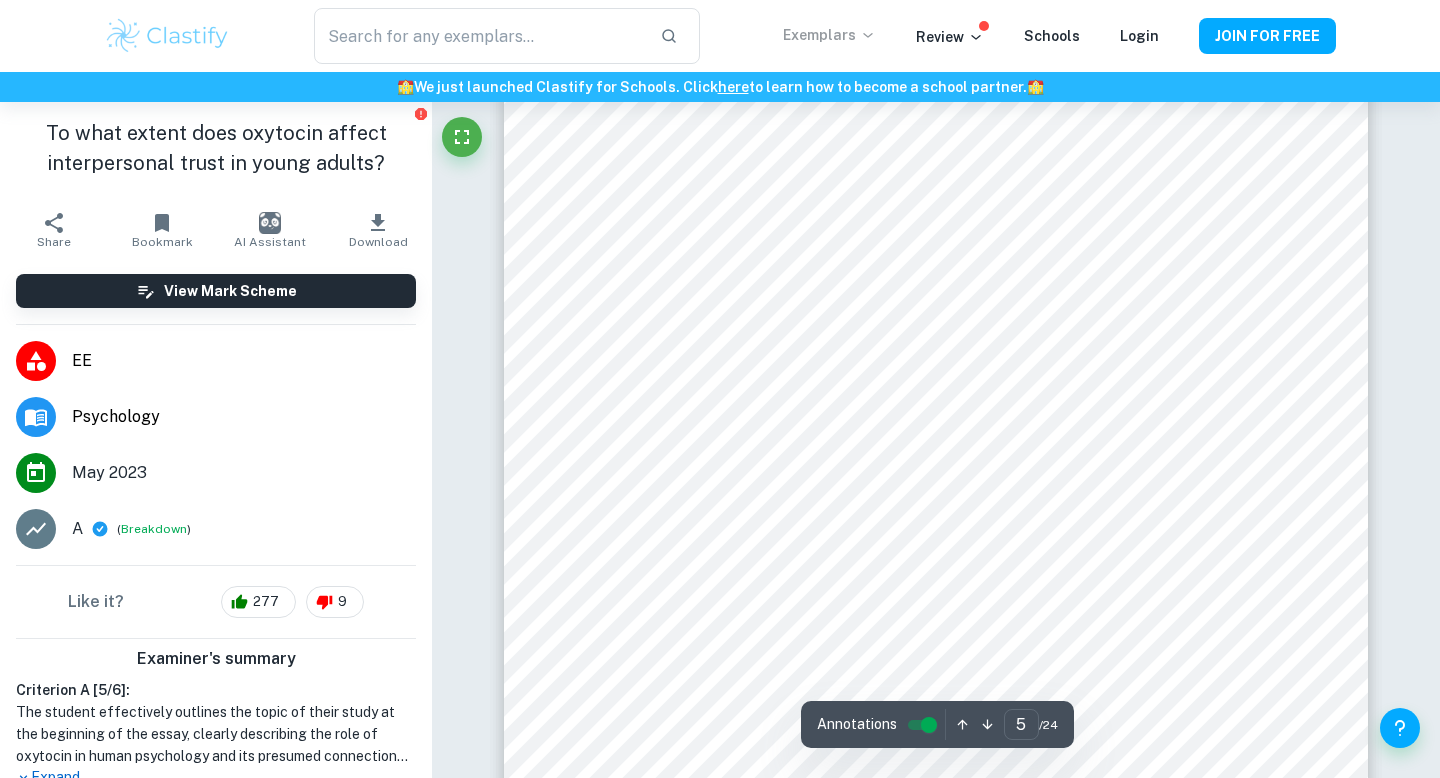 scroll, scrollTop: 4872, scrollLeft: 0, axis: vertical 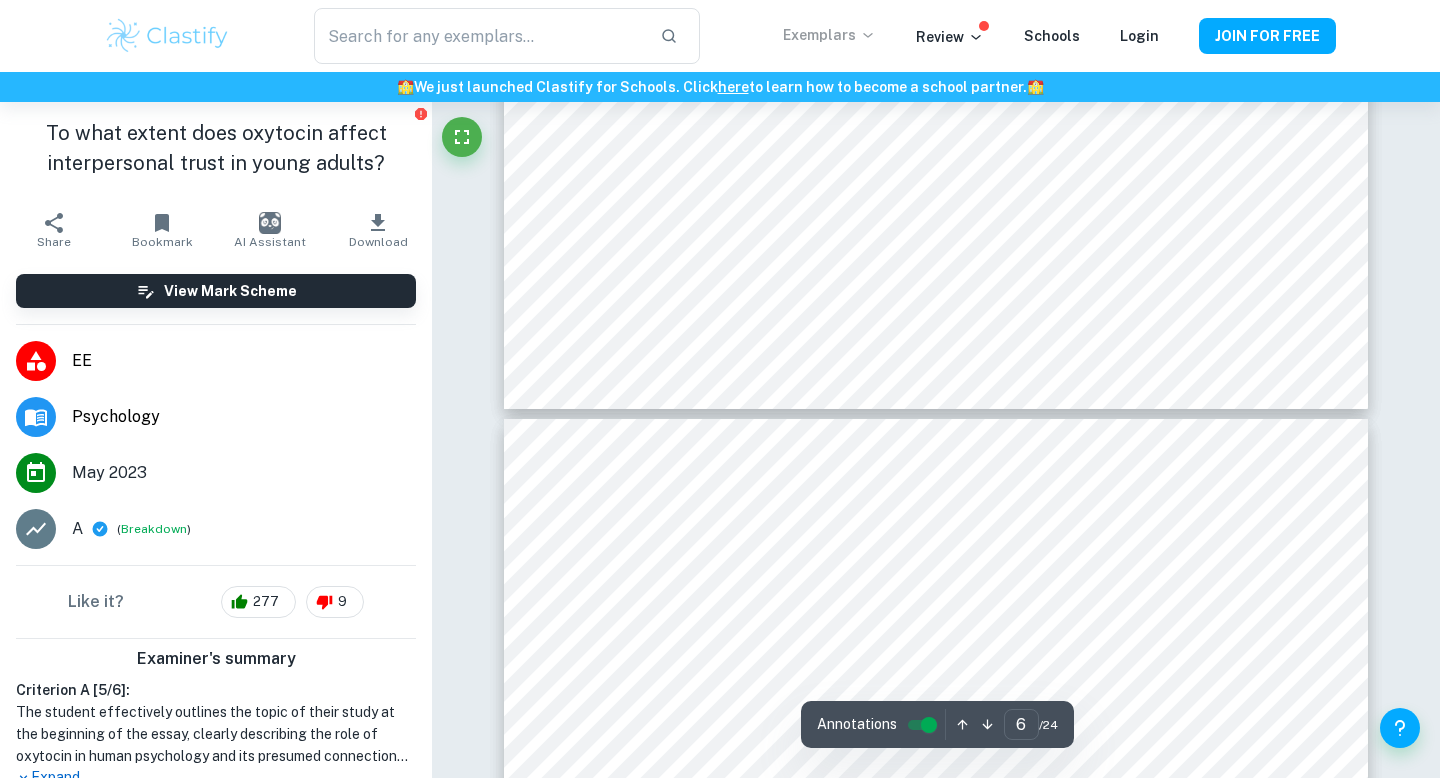 type on "7" 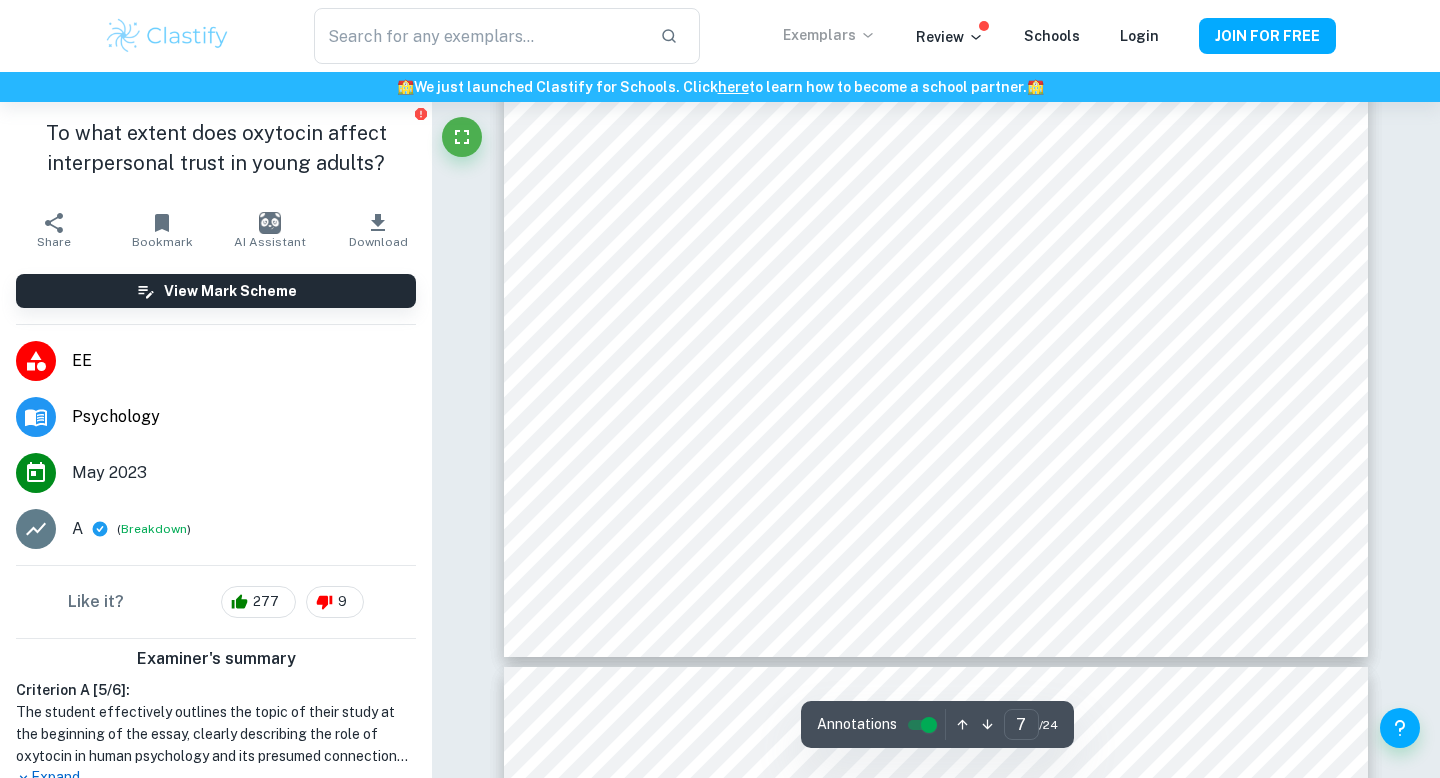 scroll, scrollTop: 7670, scrollLeft: 0, axis: vertical 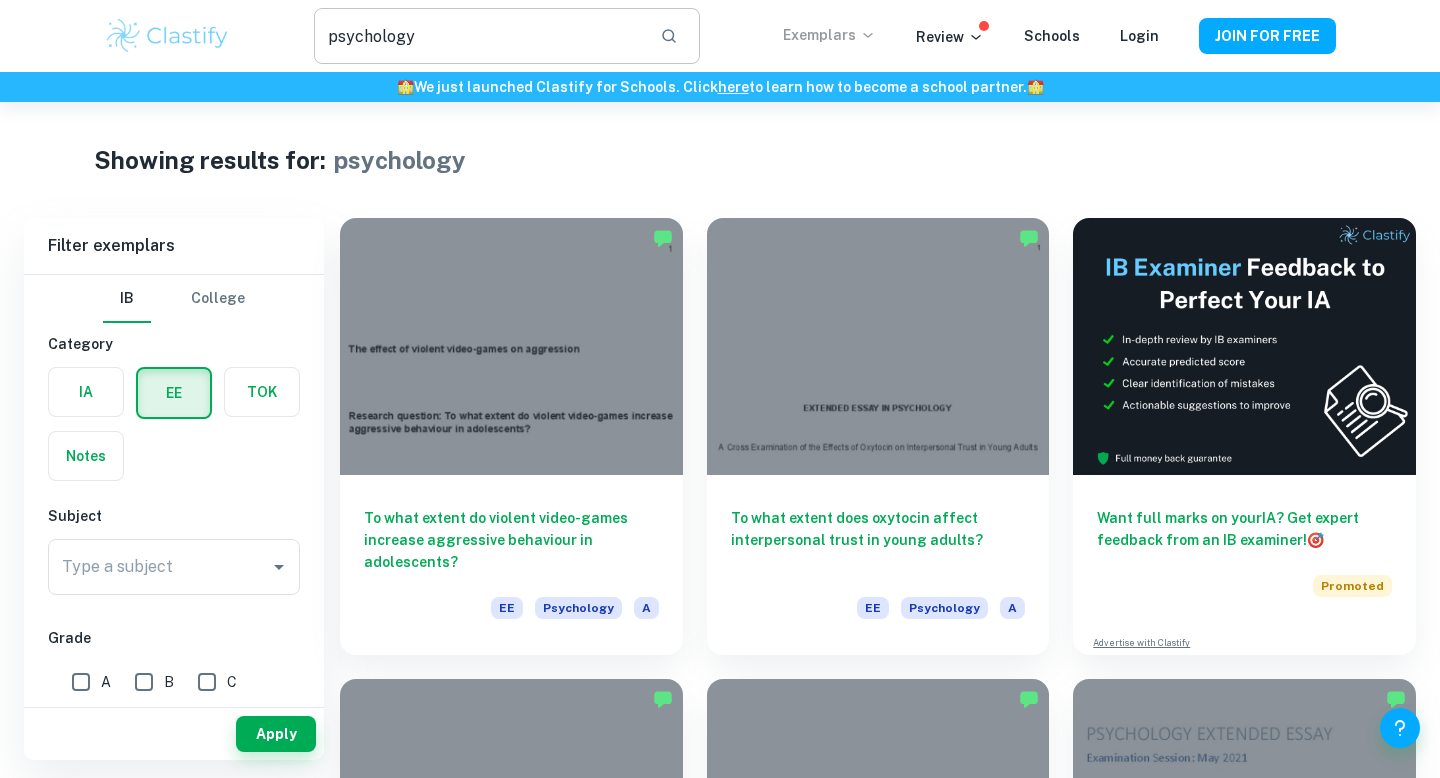 click on "psychology" at bounding box center [479, 36] 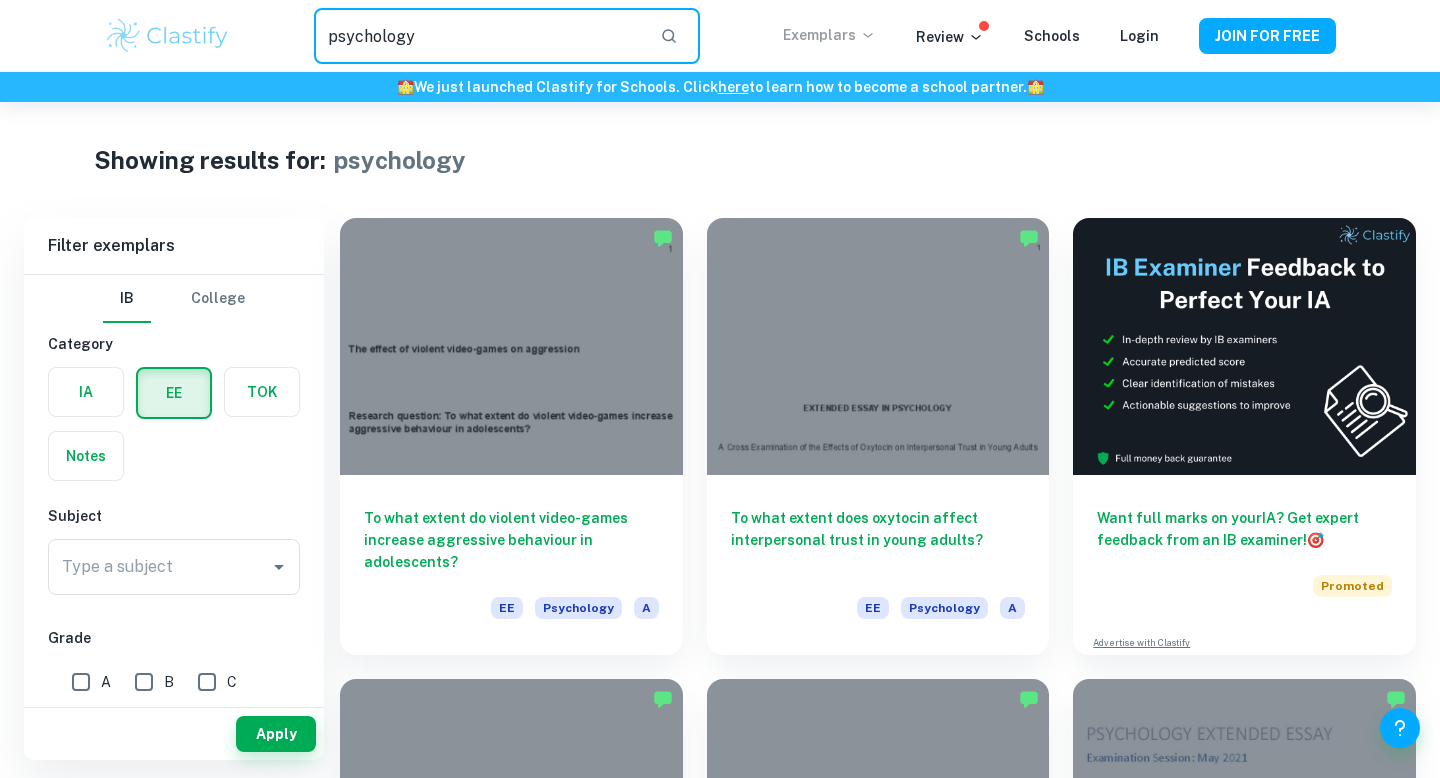 click on "psychology" at bounding box center (479, 36) 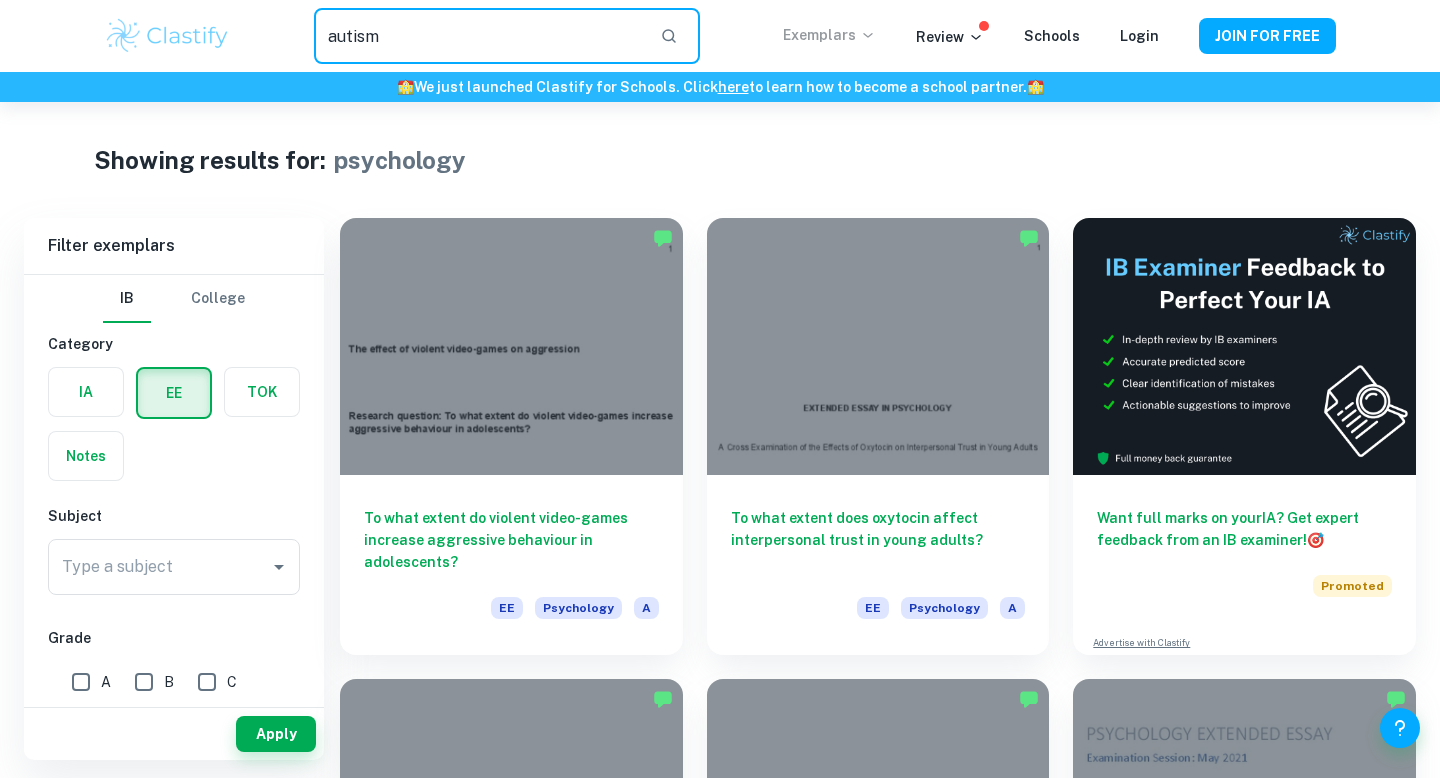 type on "autism" 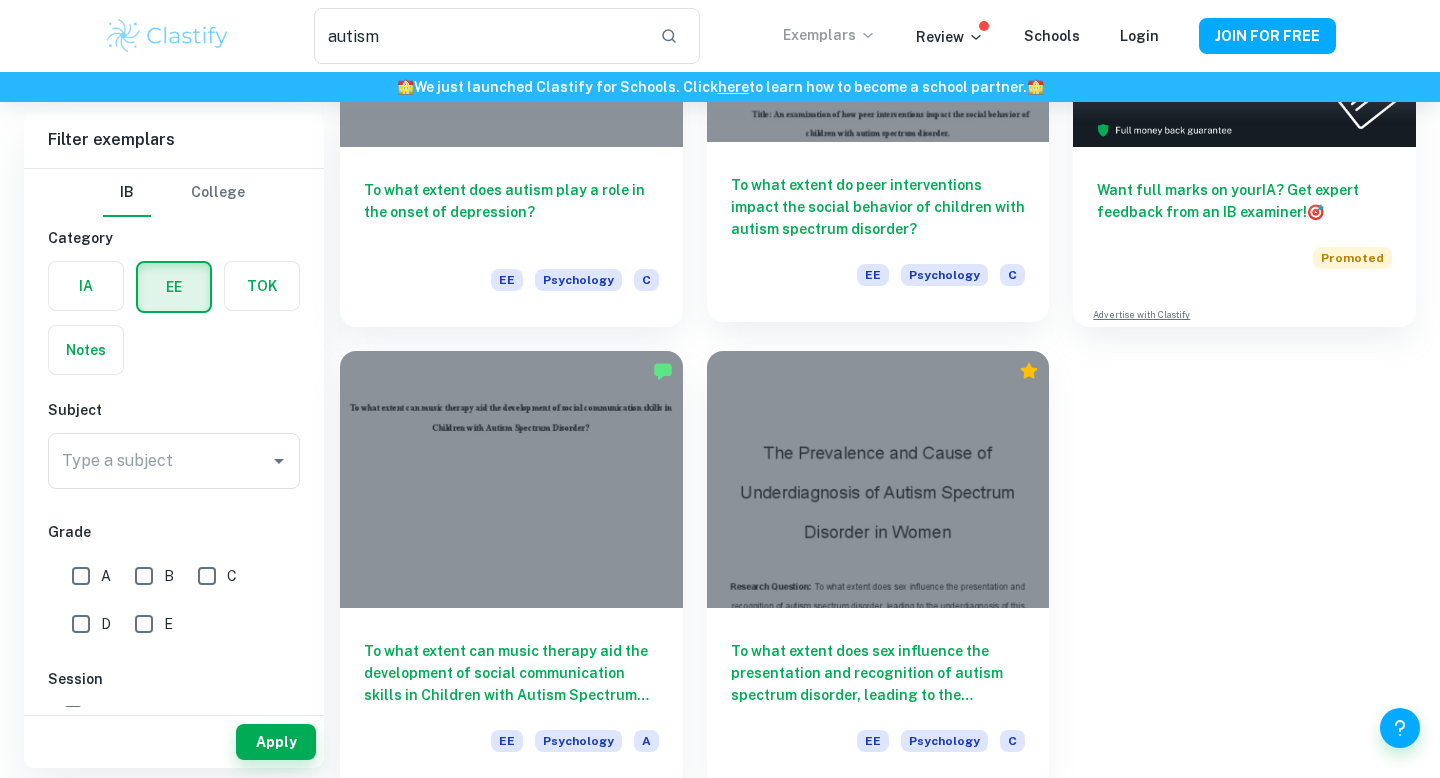 scroll, scrollTop: 338, scrollLeft: 0, axis: vertical 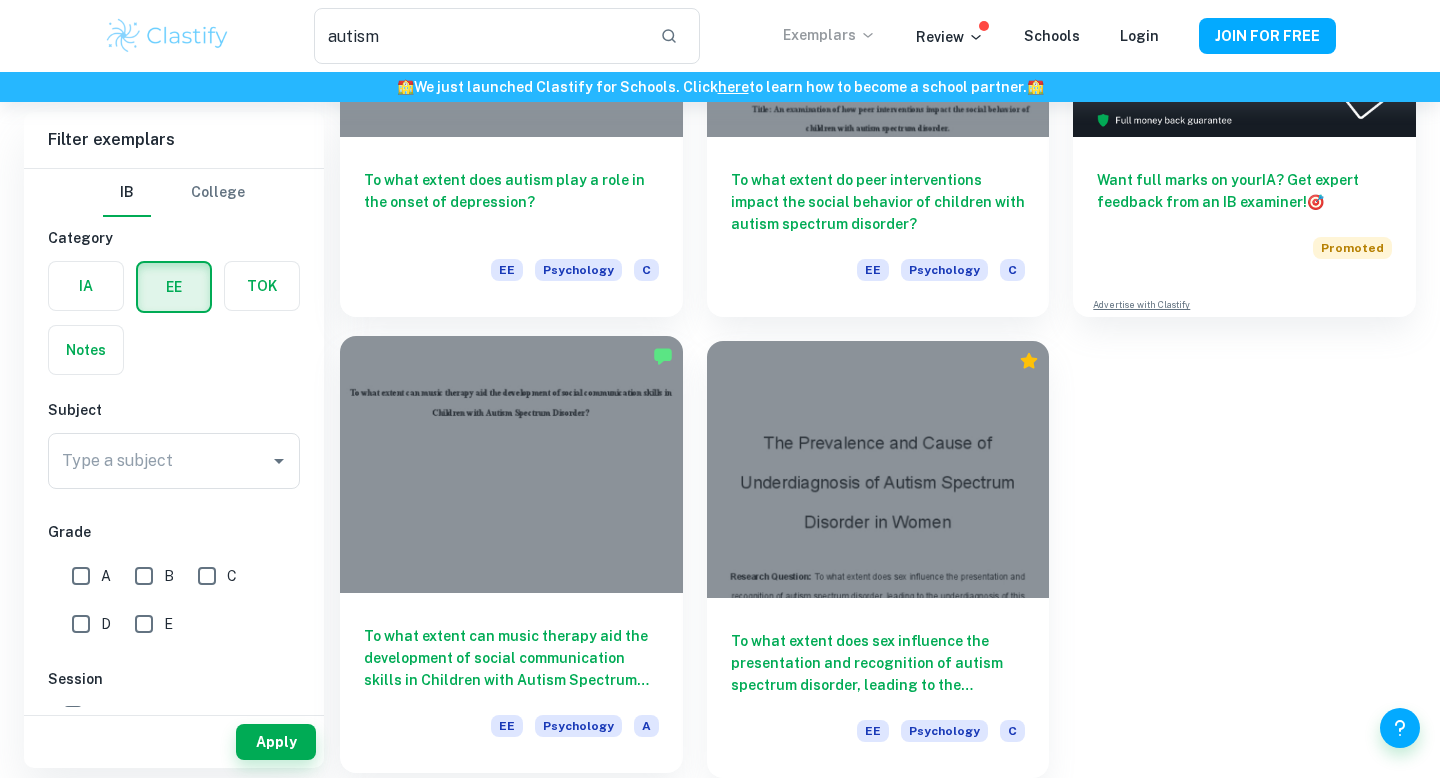 click at bounding box center (511, 464) 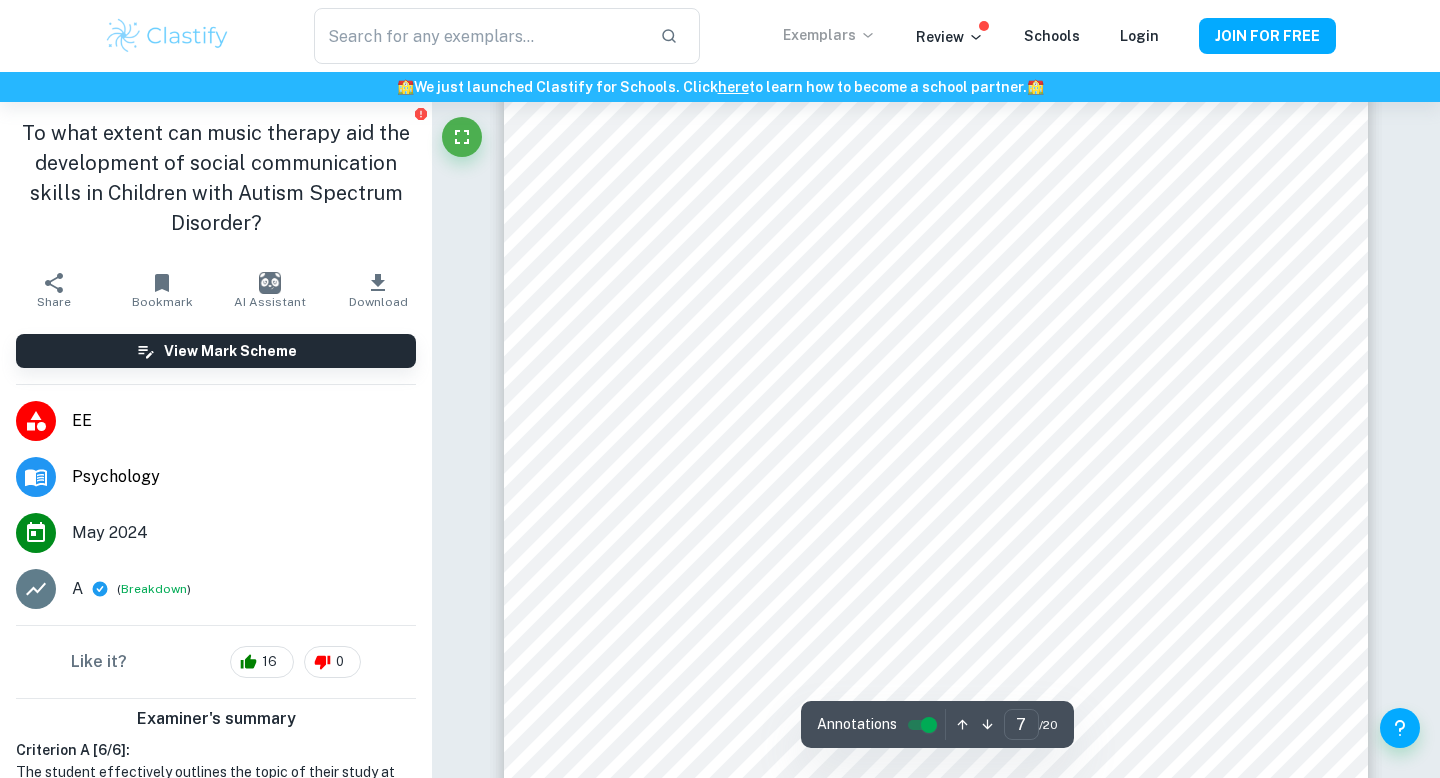 scroll, scrollTop: 8163, scrollLeft: 0, axis: vertical 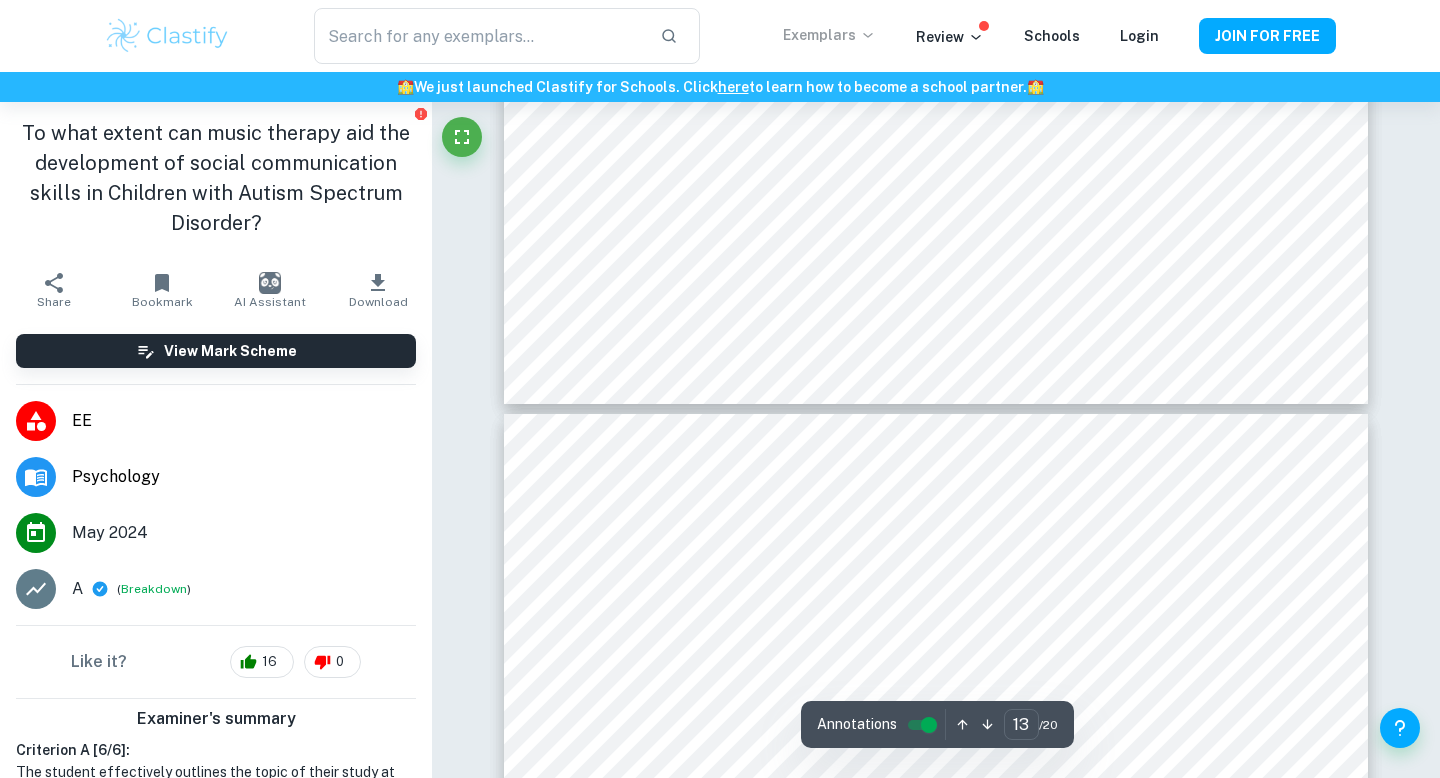 type on "14" 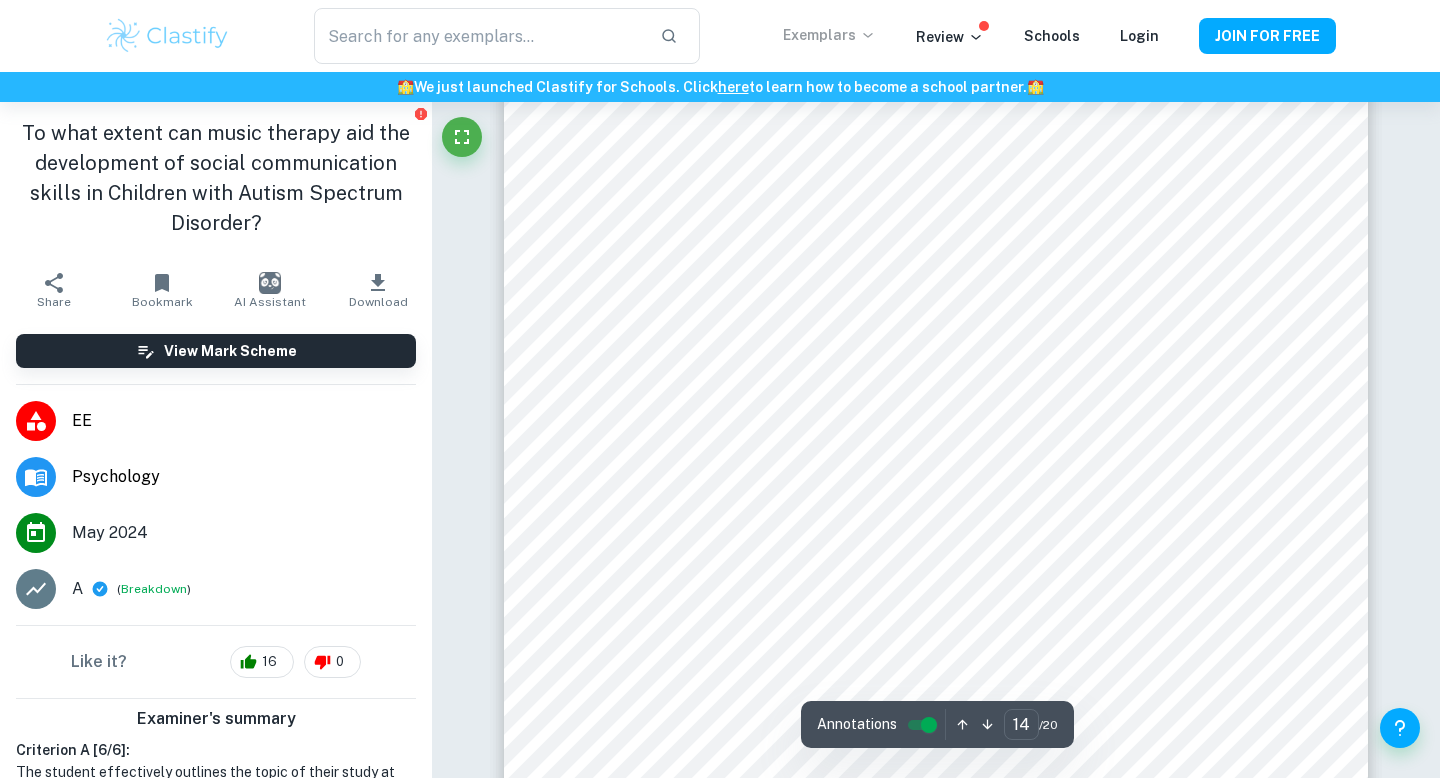 type on "autism" 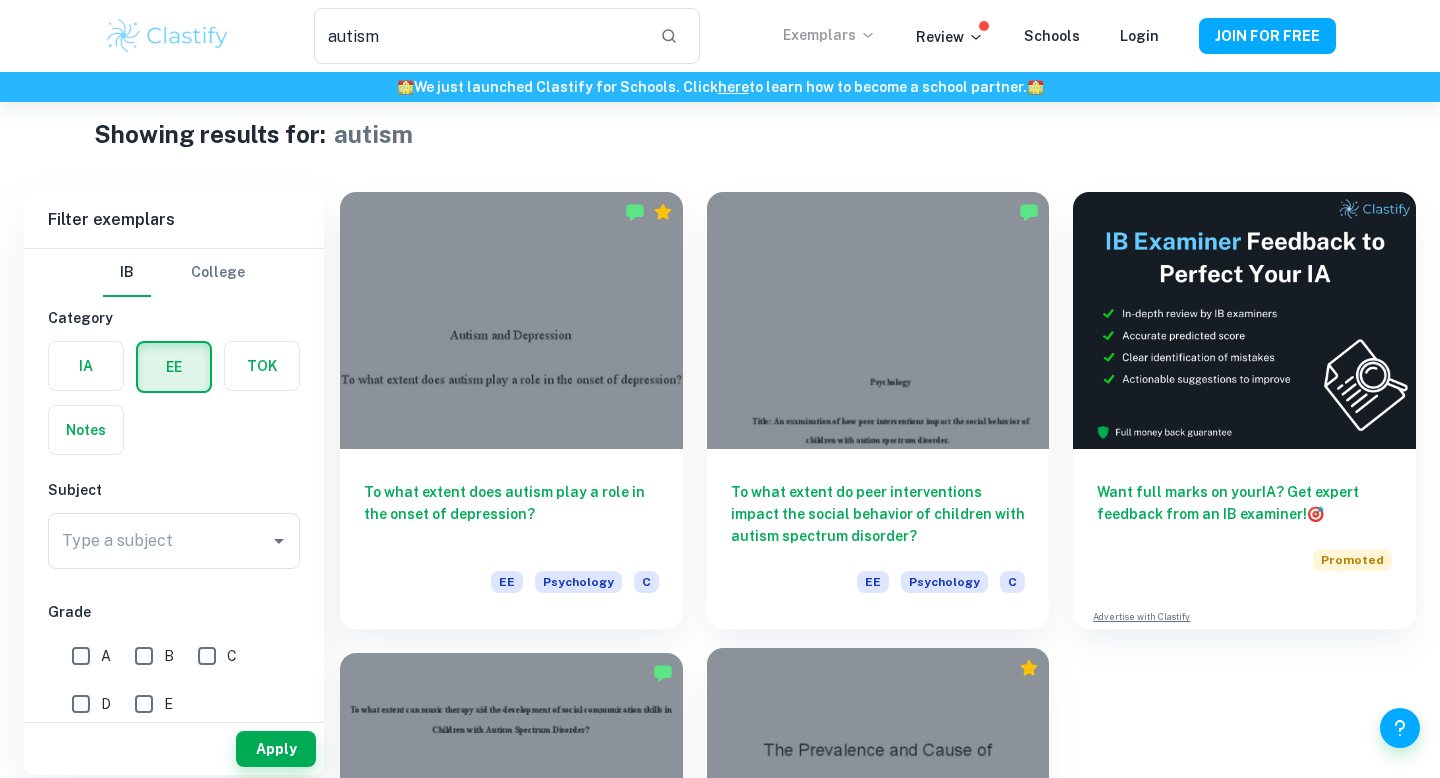scroll, scrollTop: 0, scrollLeft: 0, axis: both 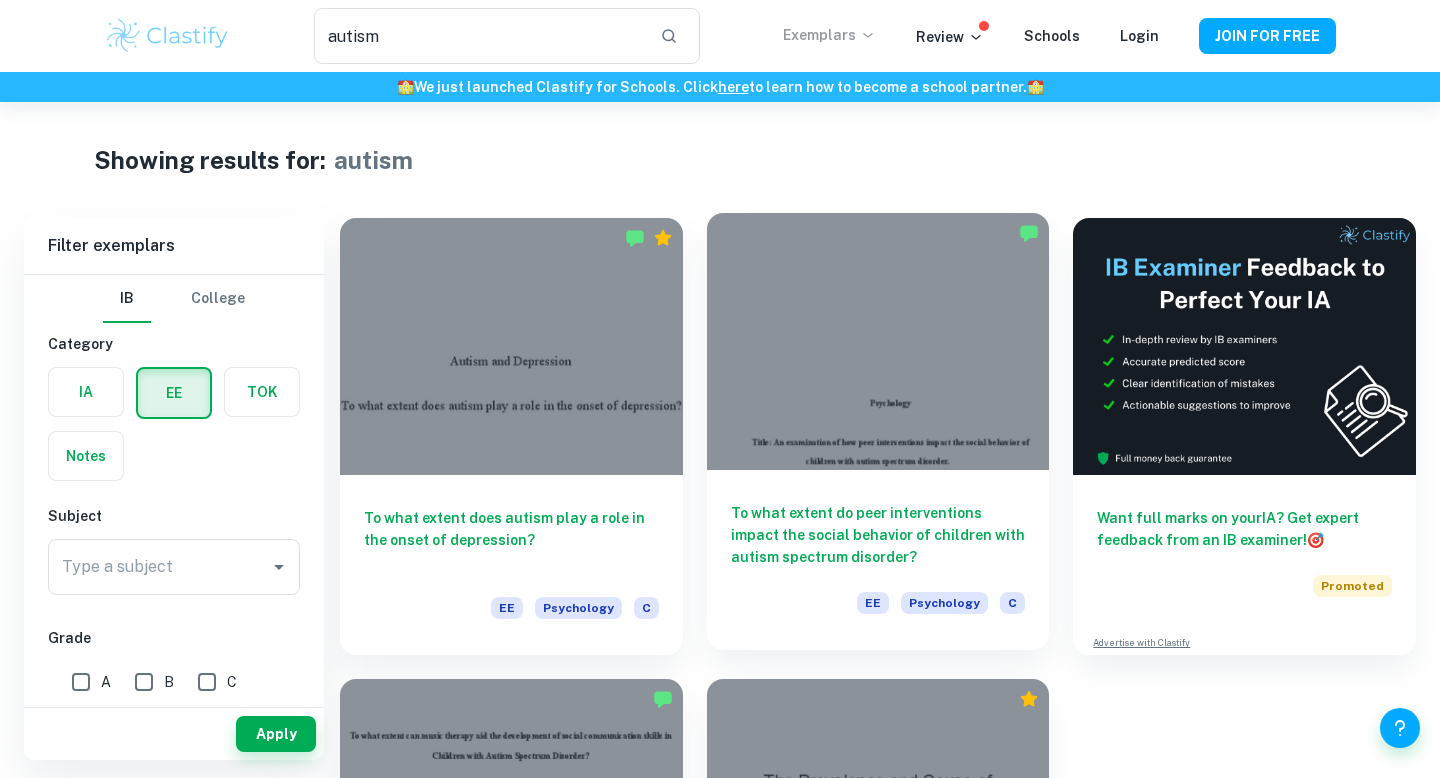 click at bounding box center [878, 341] 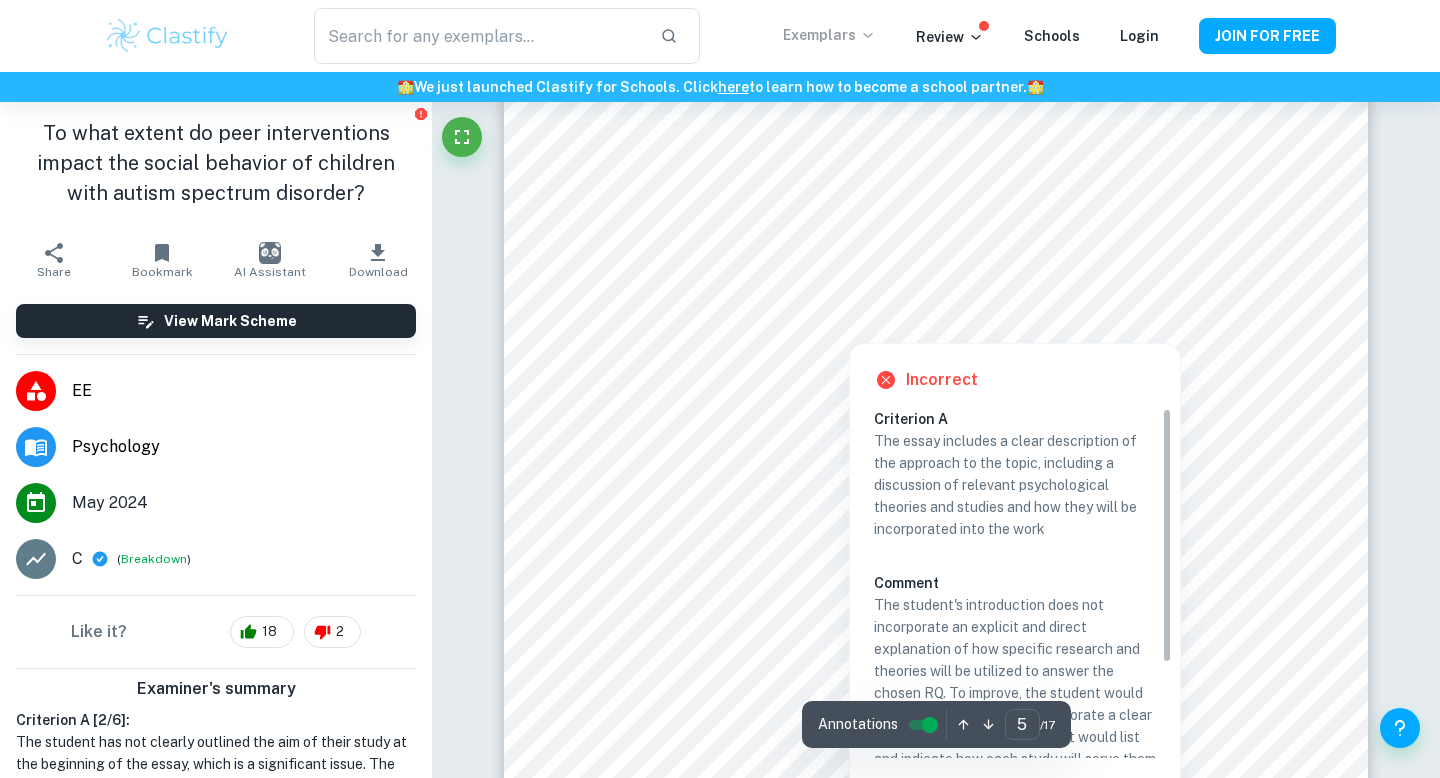 scroll, scrollTop: 4873, scrollLeft: 0, axis: vertical 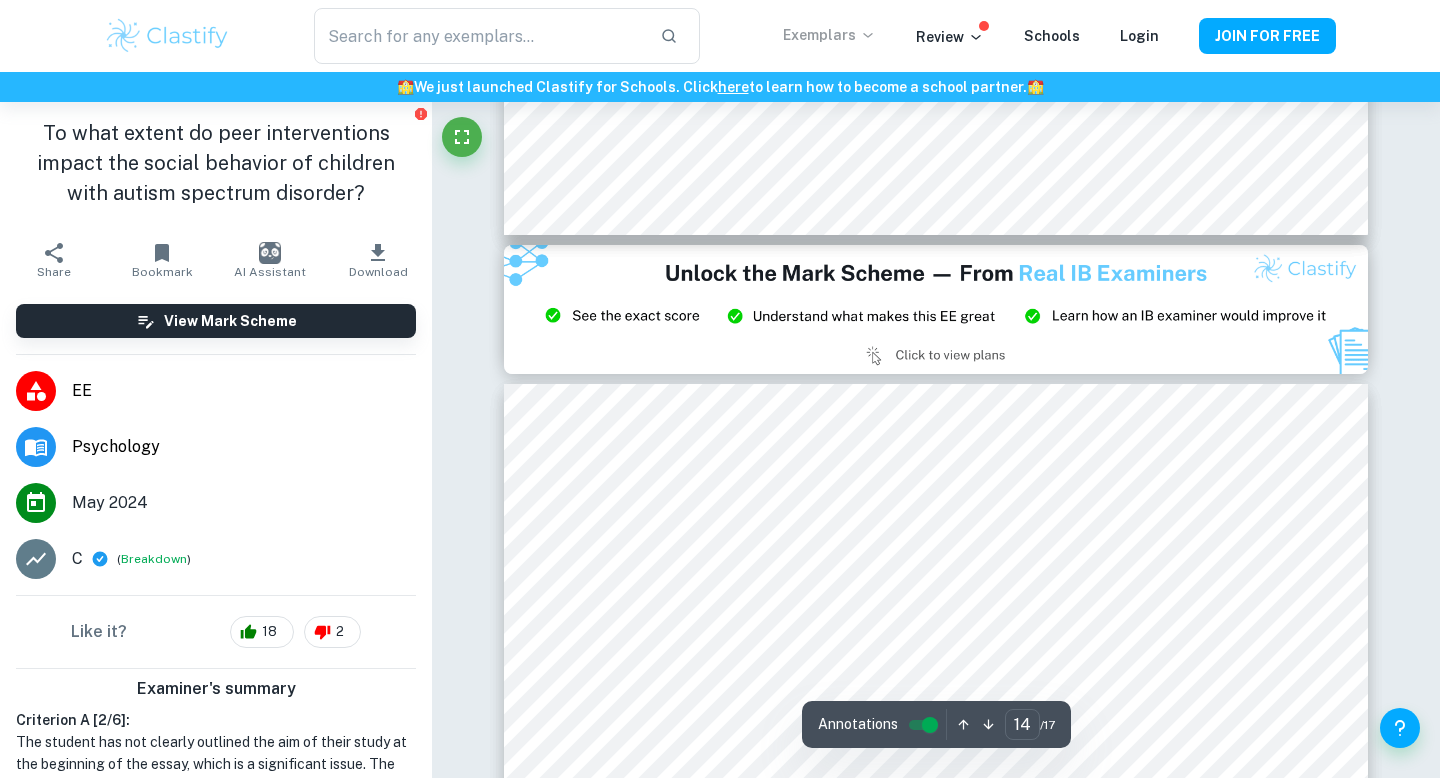 type on "15" 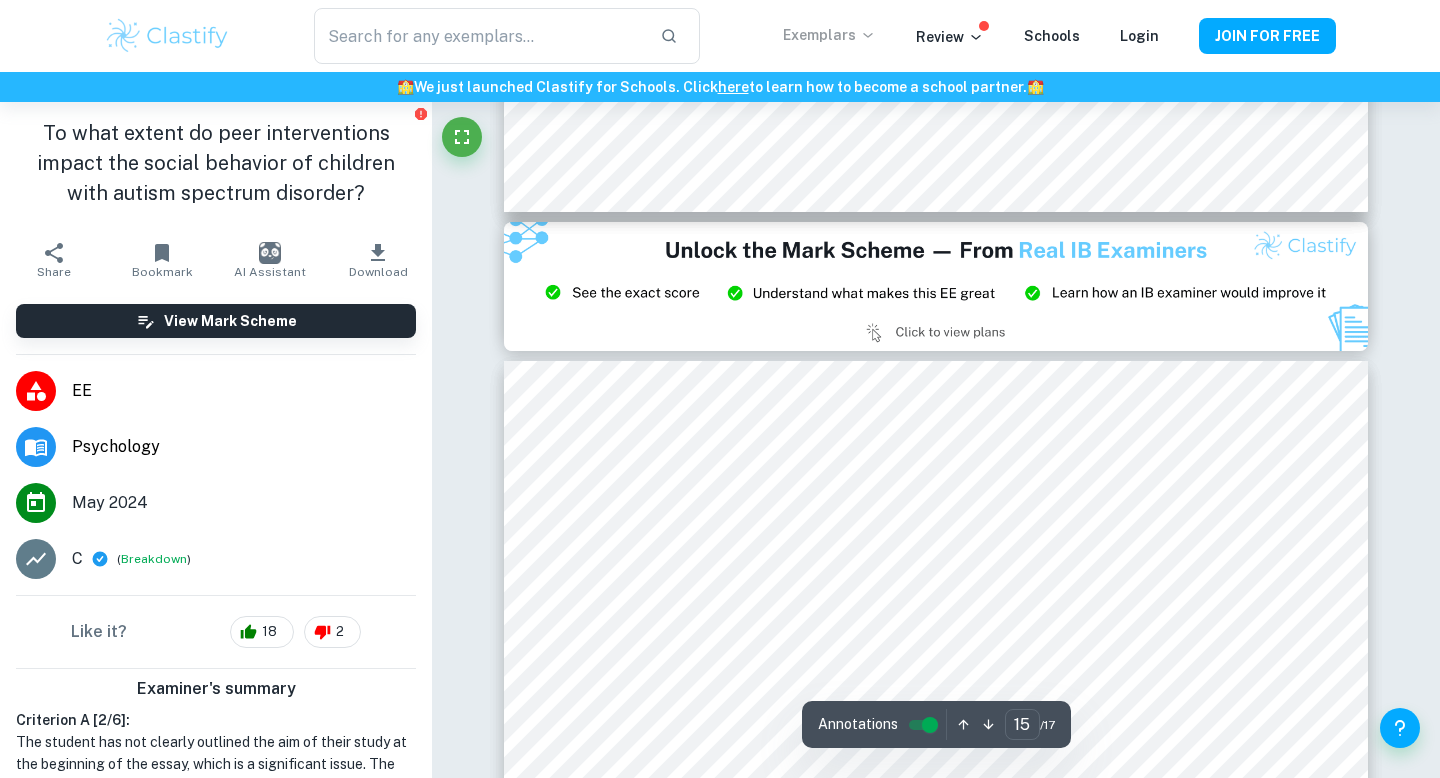 scroll, scrollTop: 16116, scrollLeft: 0, axis: vertical 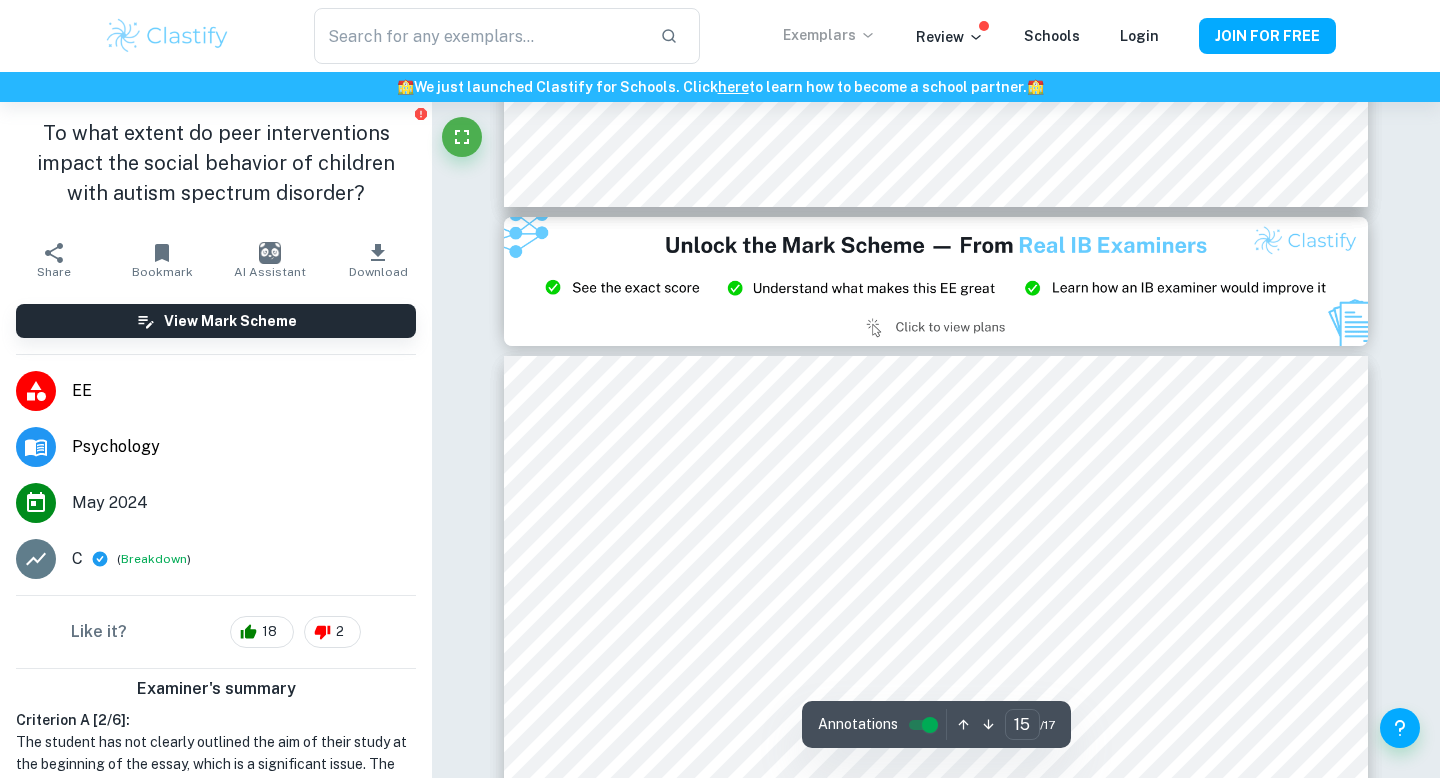 type on "autism" 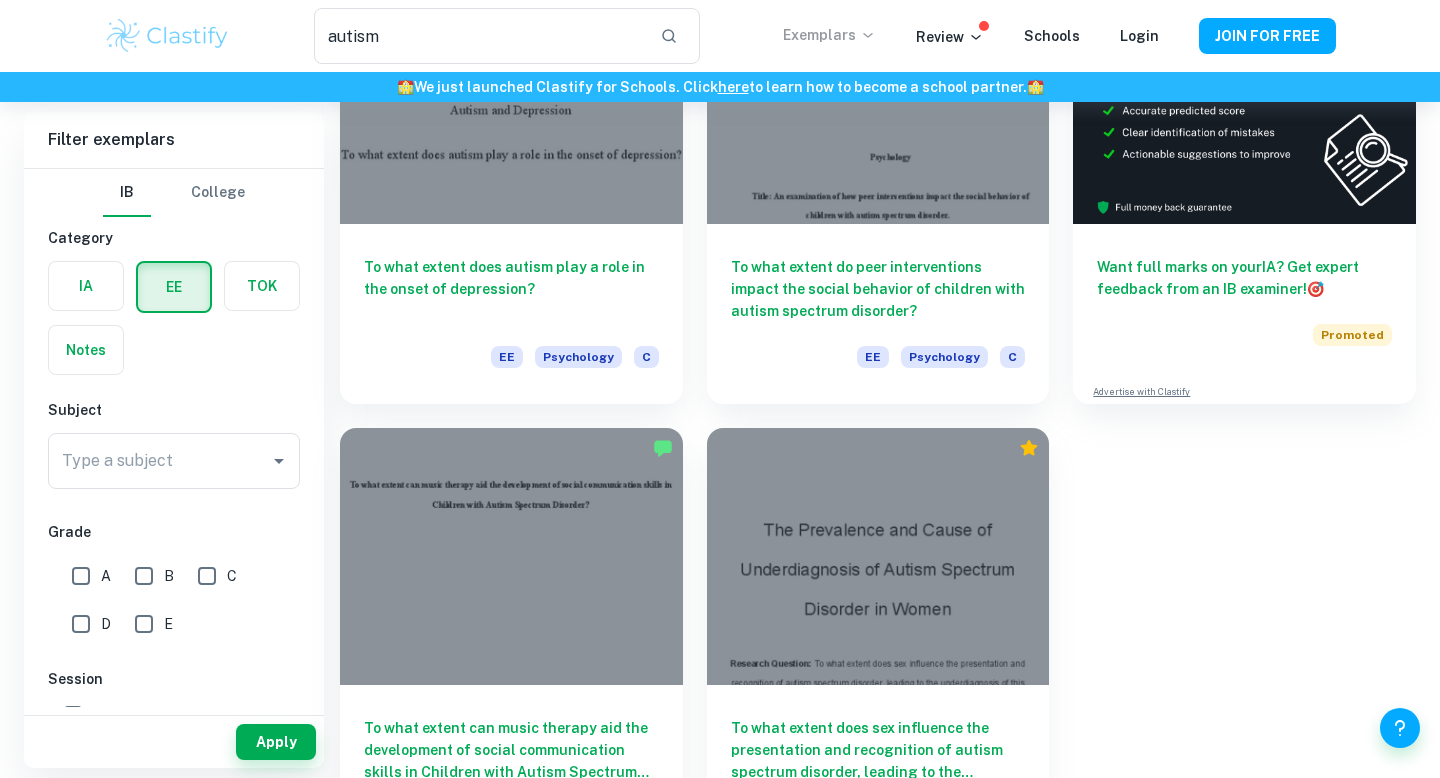 scroll, scrollTop: 0, scrollLeft: 0, axis: both 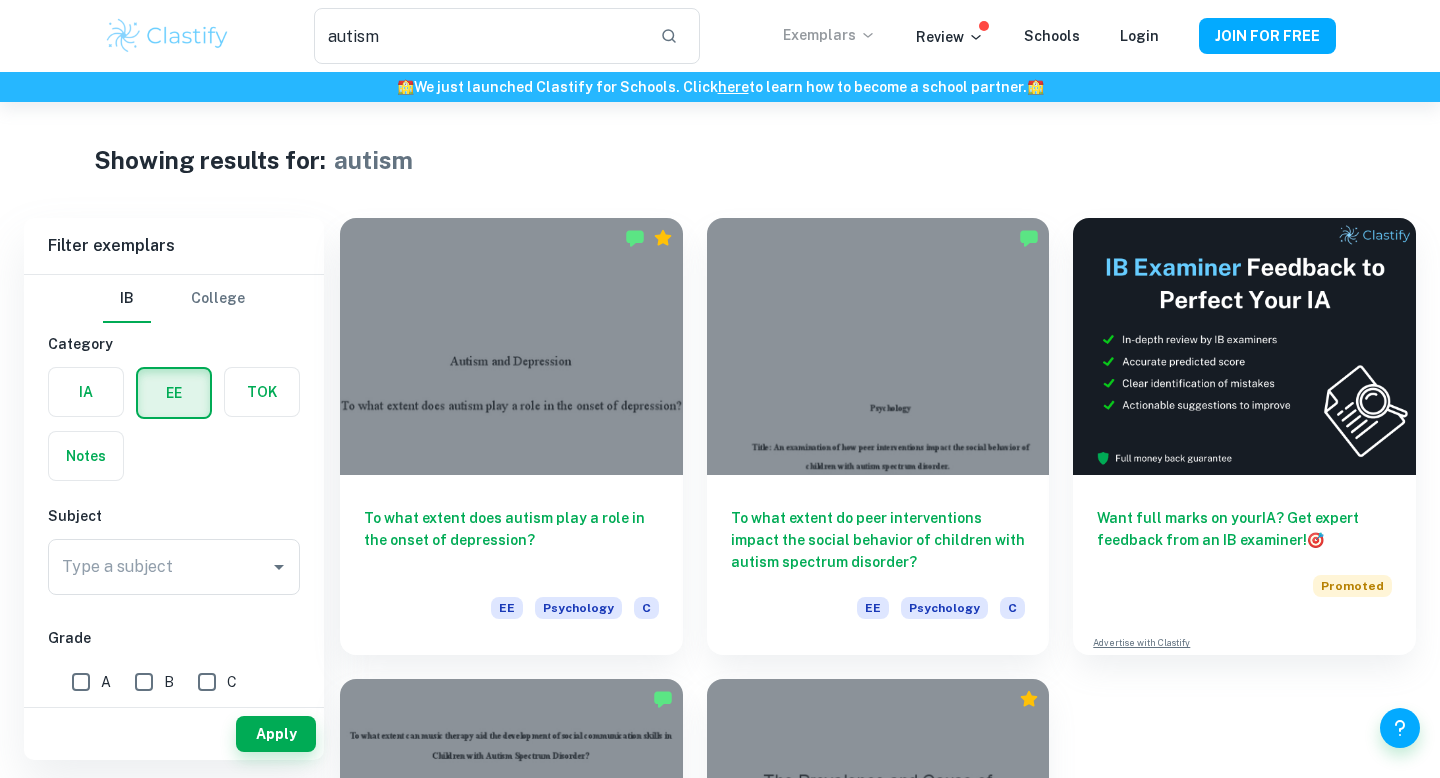 click on "Exemplars" at bounding box center (829, 35) 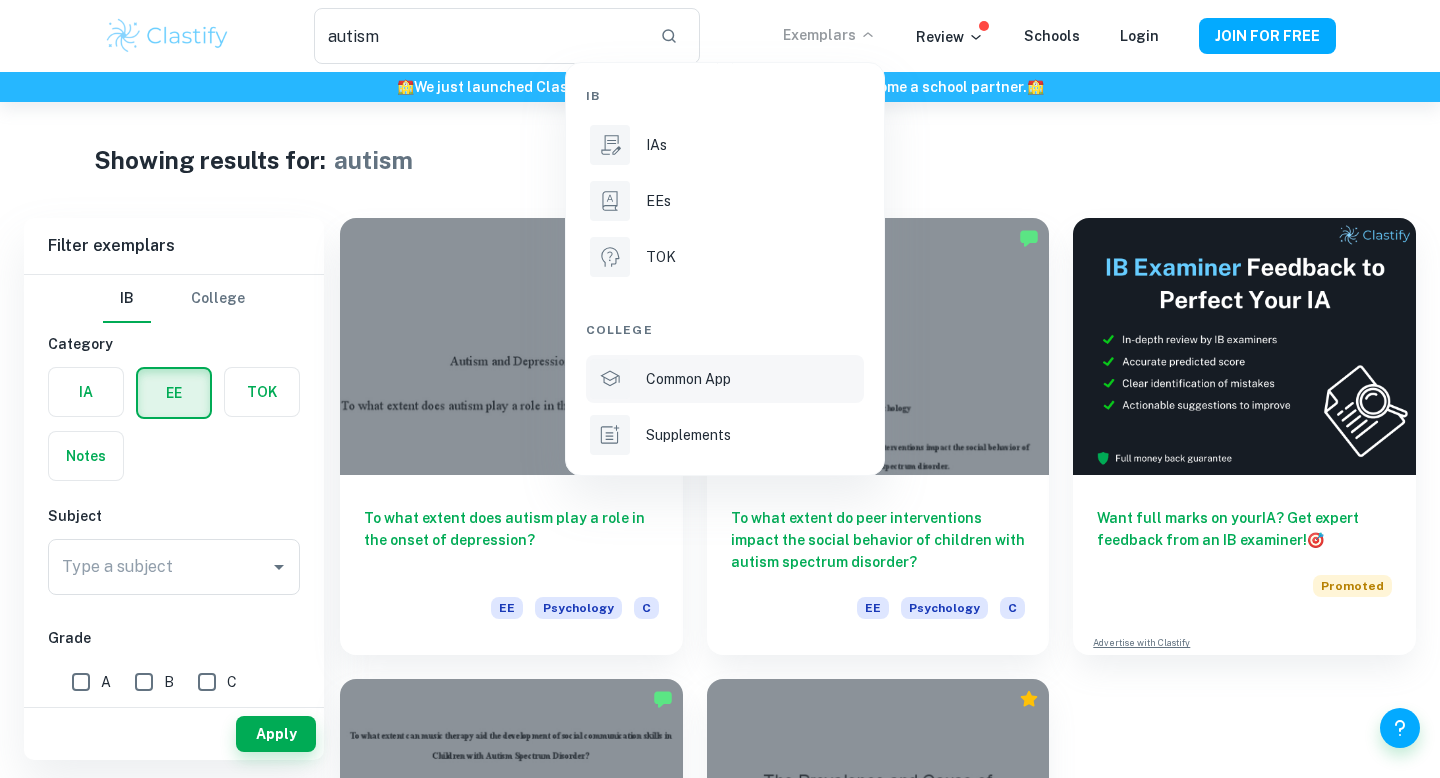 click on "Common App" at bounding box center (688, 379) 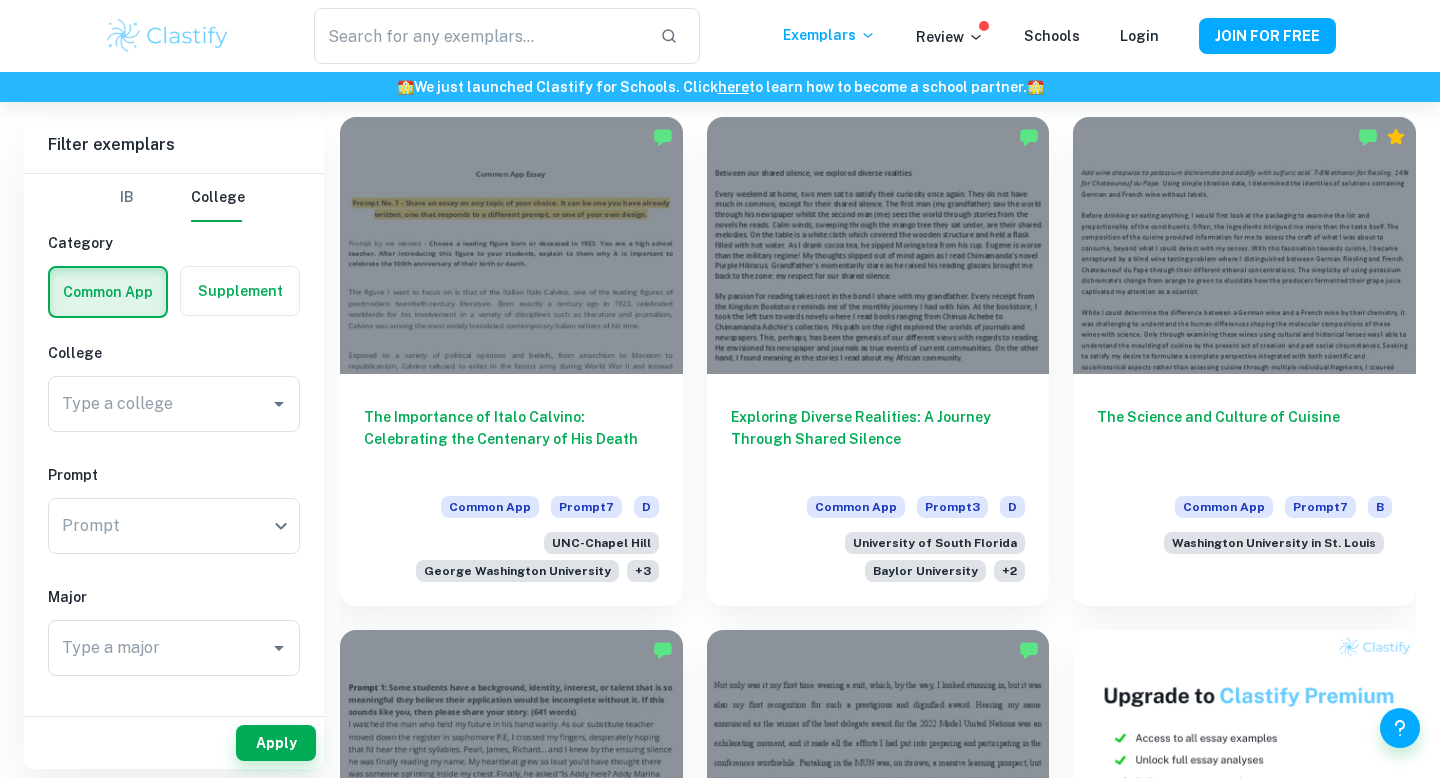 scroll, scrollTop: 562, scrollLeft: 0, axis: vertical 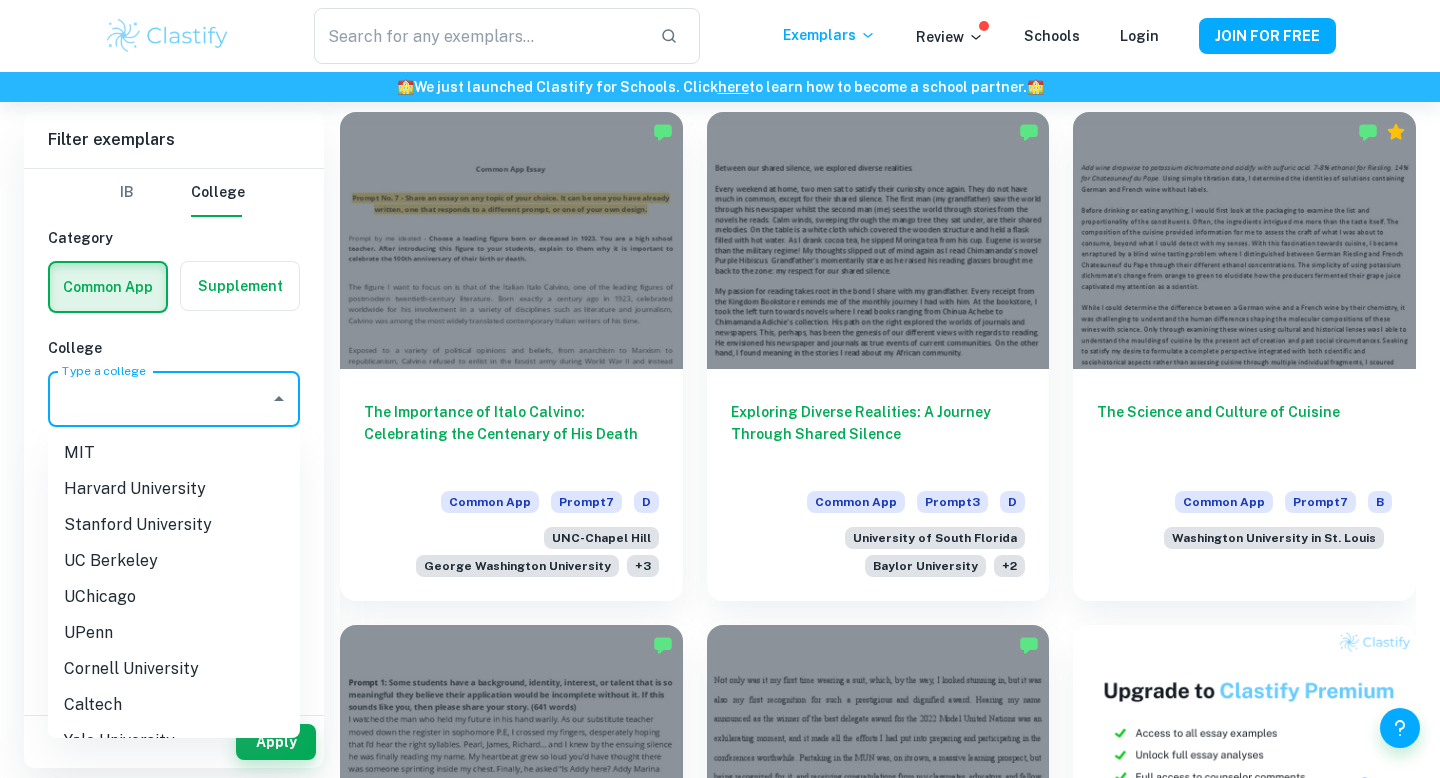 click on "Type a college Type a college" at bounding box center (174, 399) 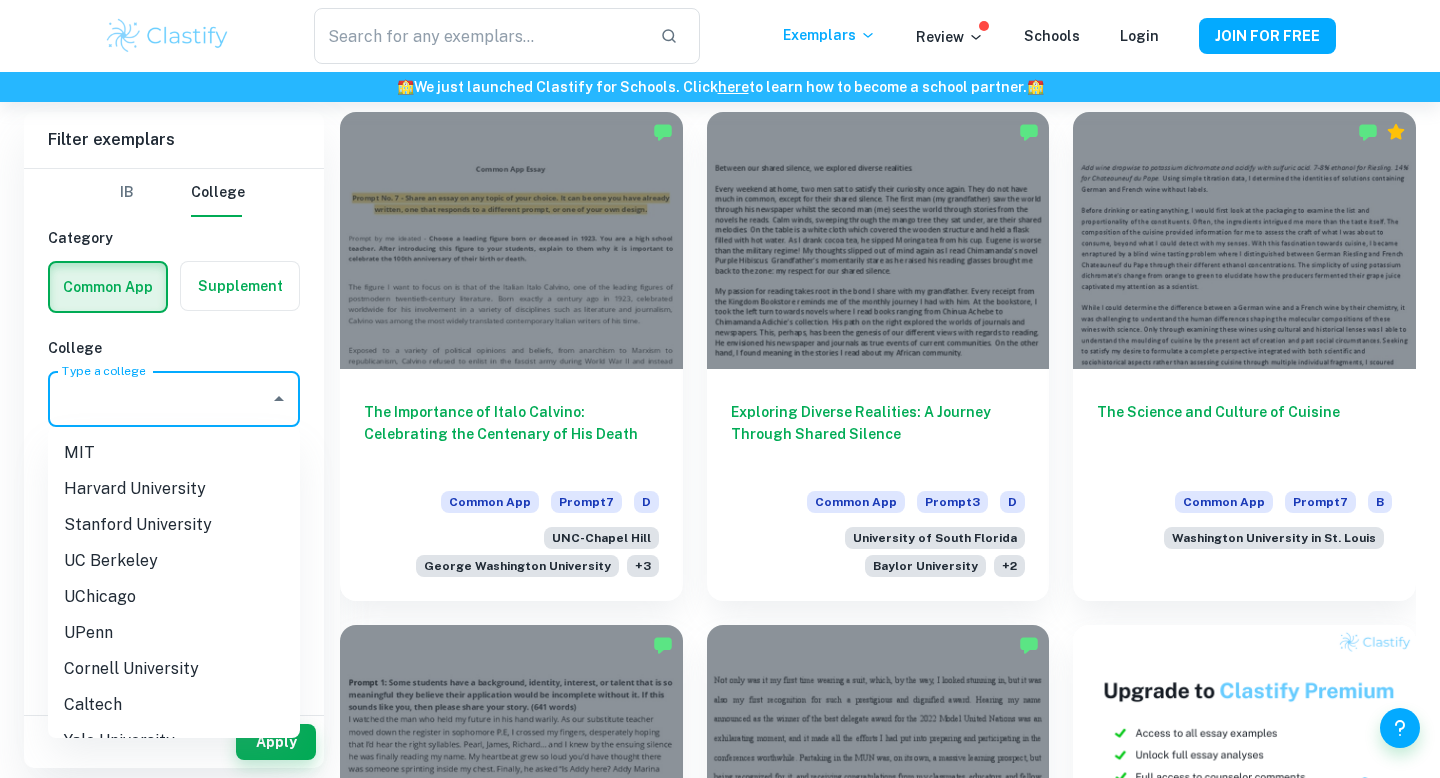 click on "Harvard University" at bounding box center [174, 489] 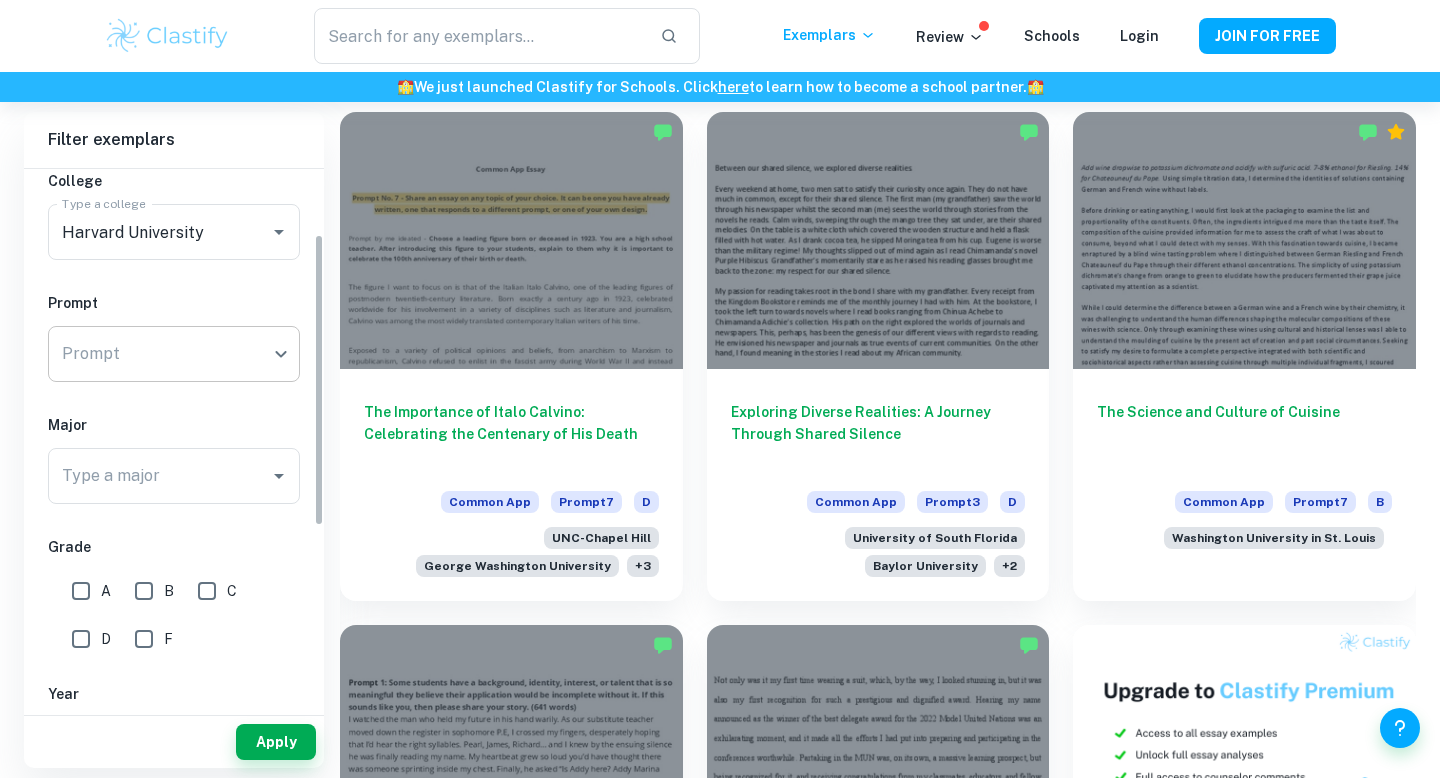scroll, scrollTop: 202, scrollLeft: 0, axis: vertical 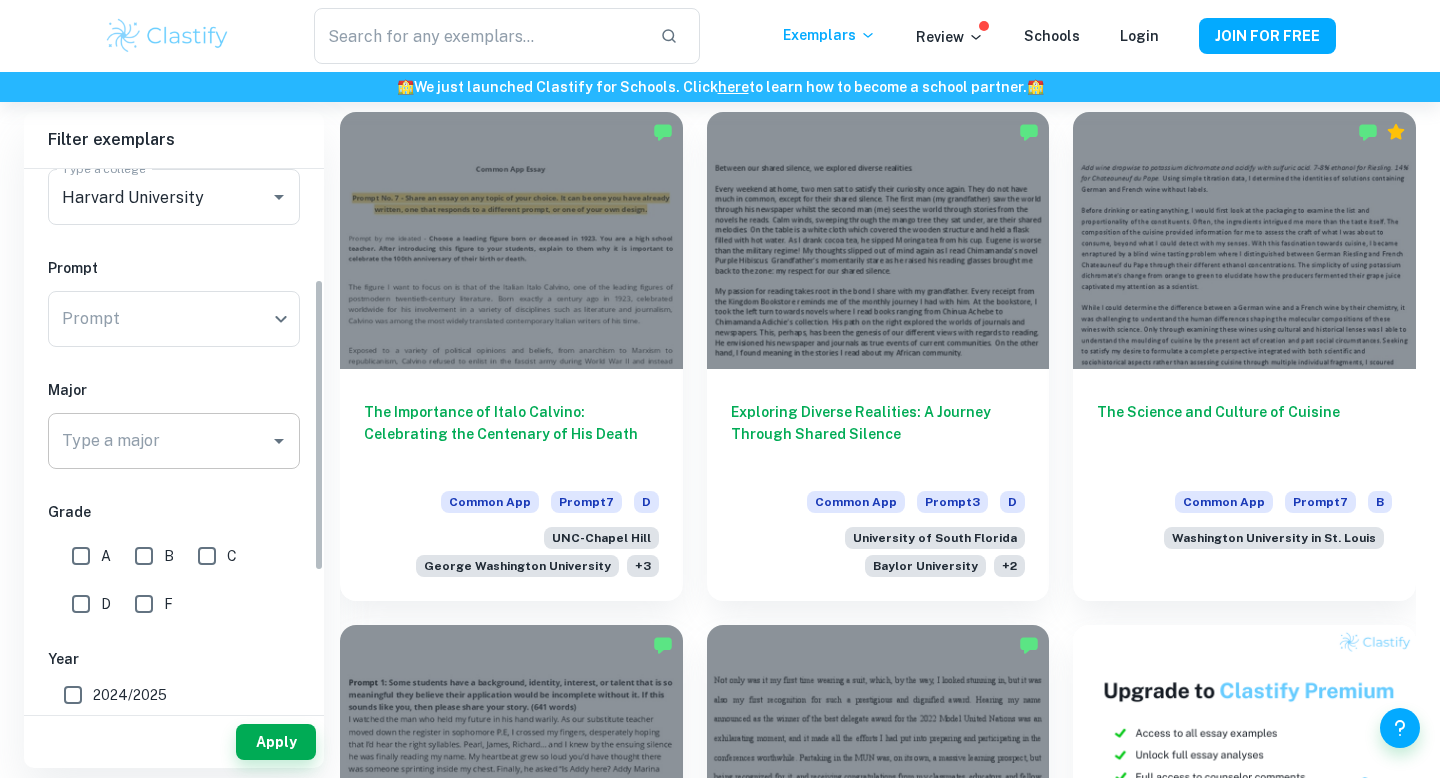 click on "Type a major" at bounding box center (159, 441) 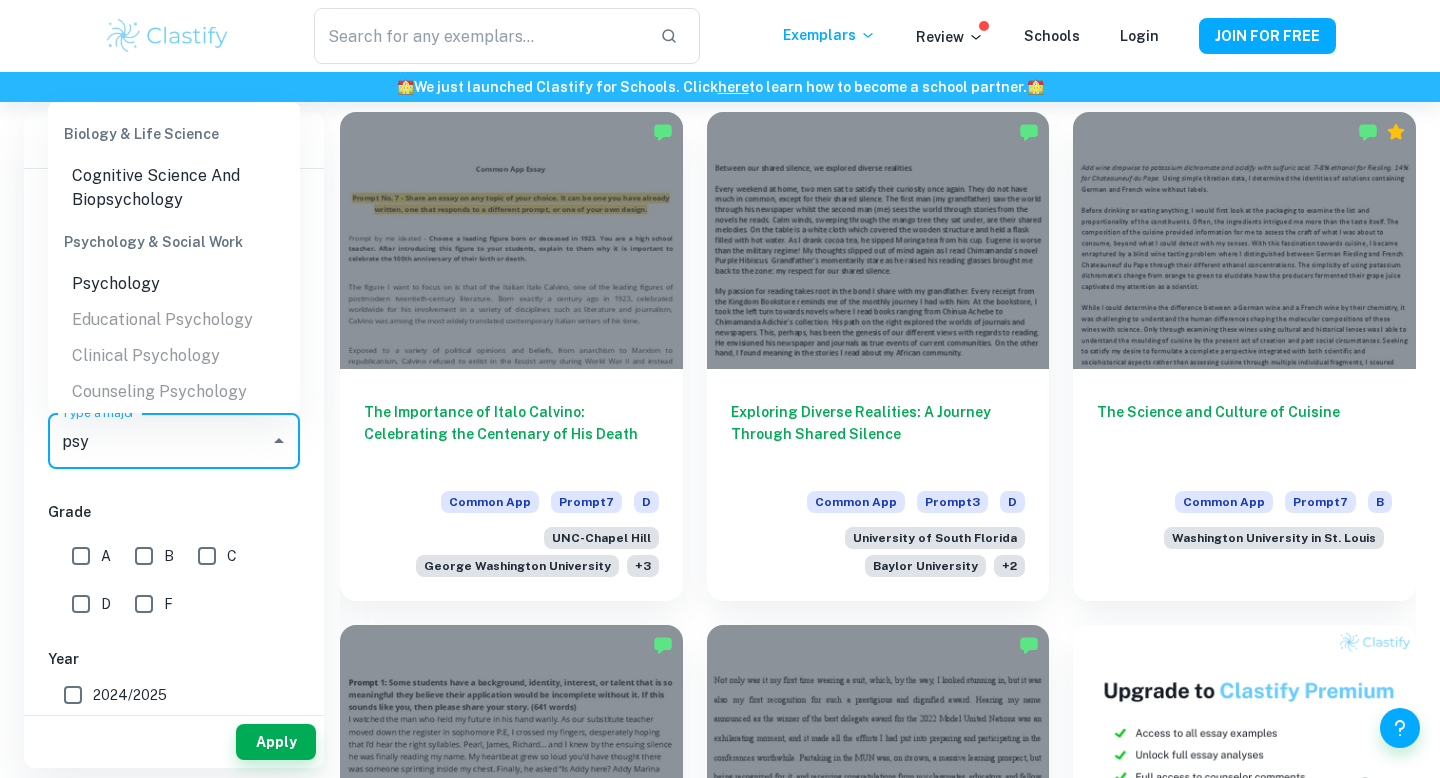 click on "Psychology" at bounding box center (174, 284) 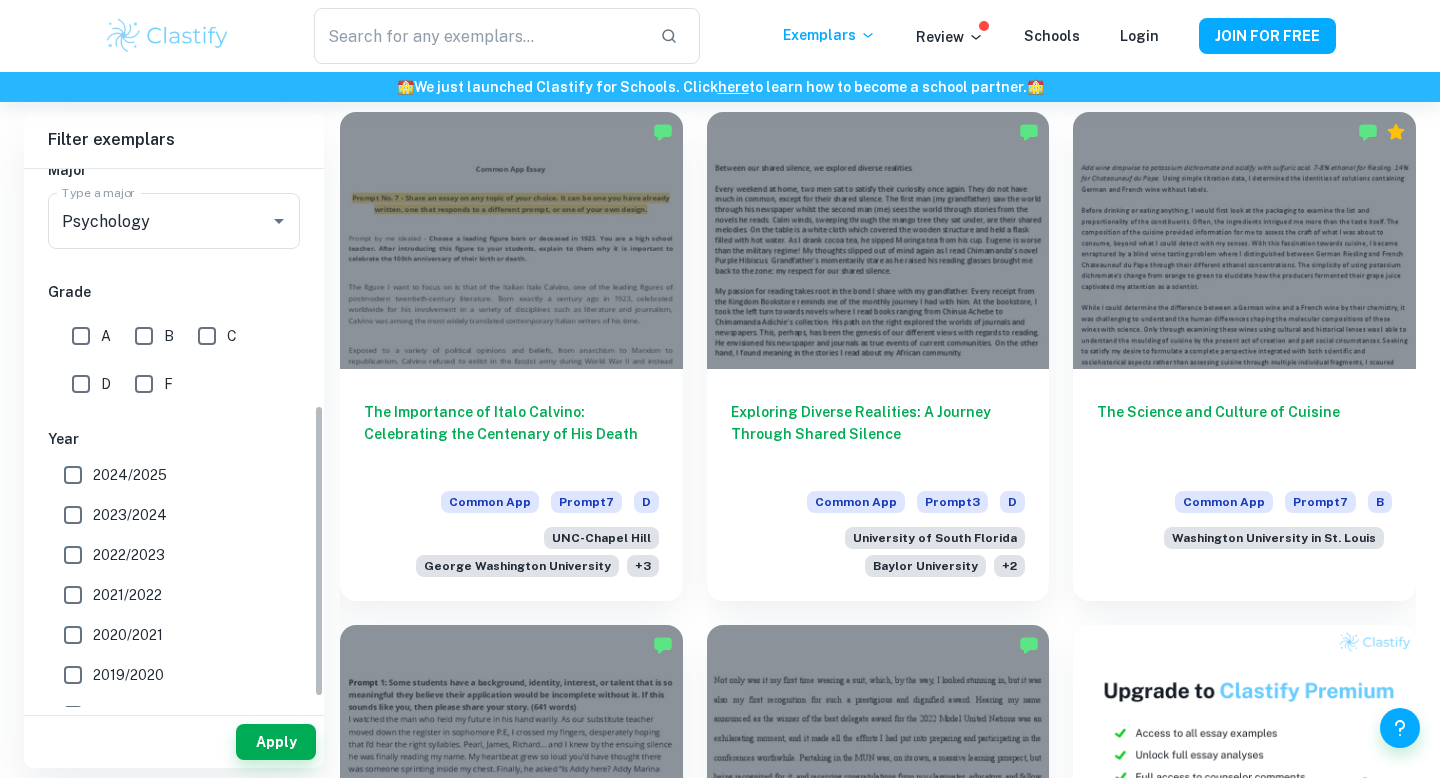 scroll, scrollTop: 433, scrollLeft: 0, axis: vertical 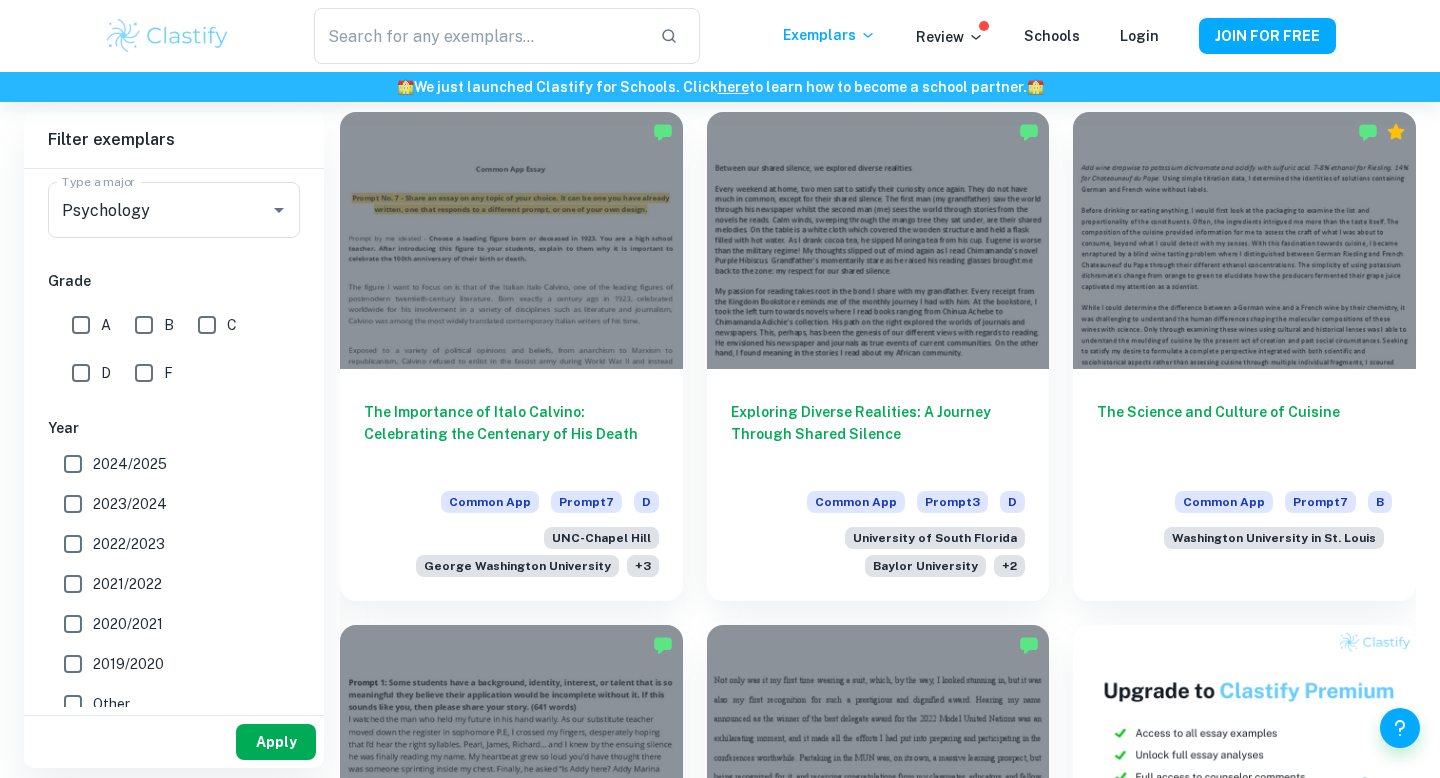click on "Apply" at bounding box center (276, 742) 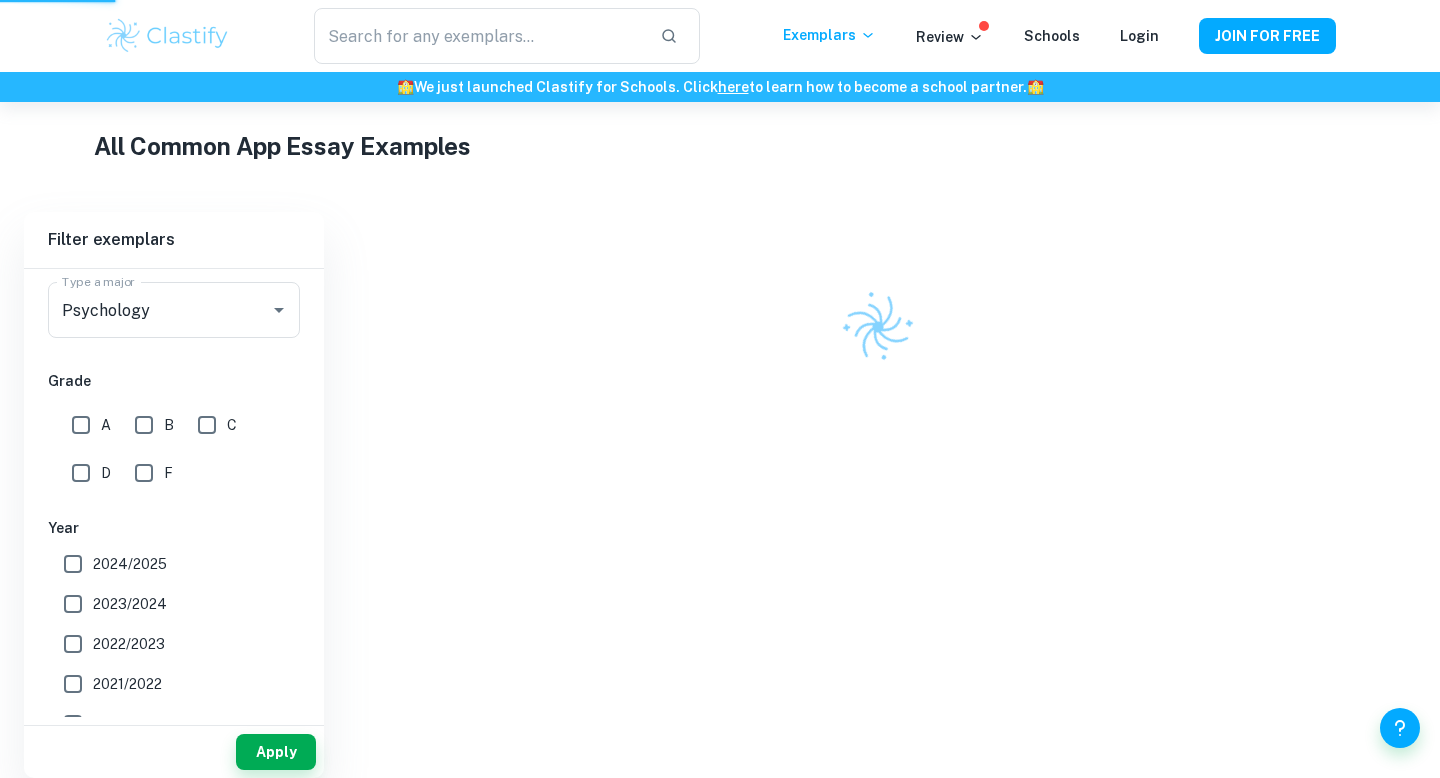 scroll, scrollTop: 442, scrollLeft: 0, axis: vertical 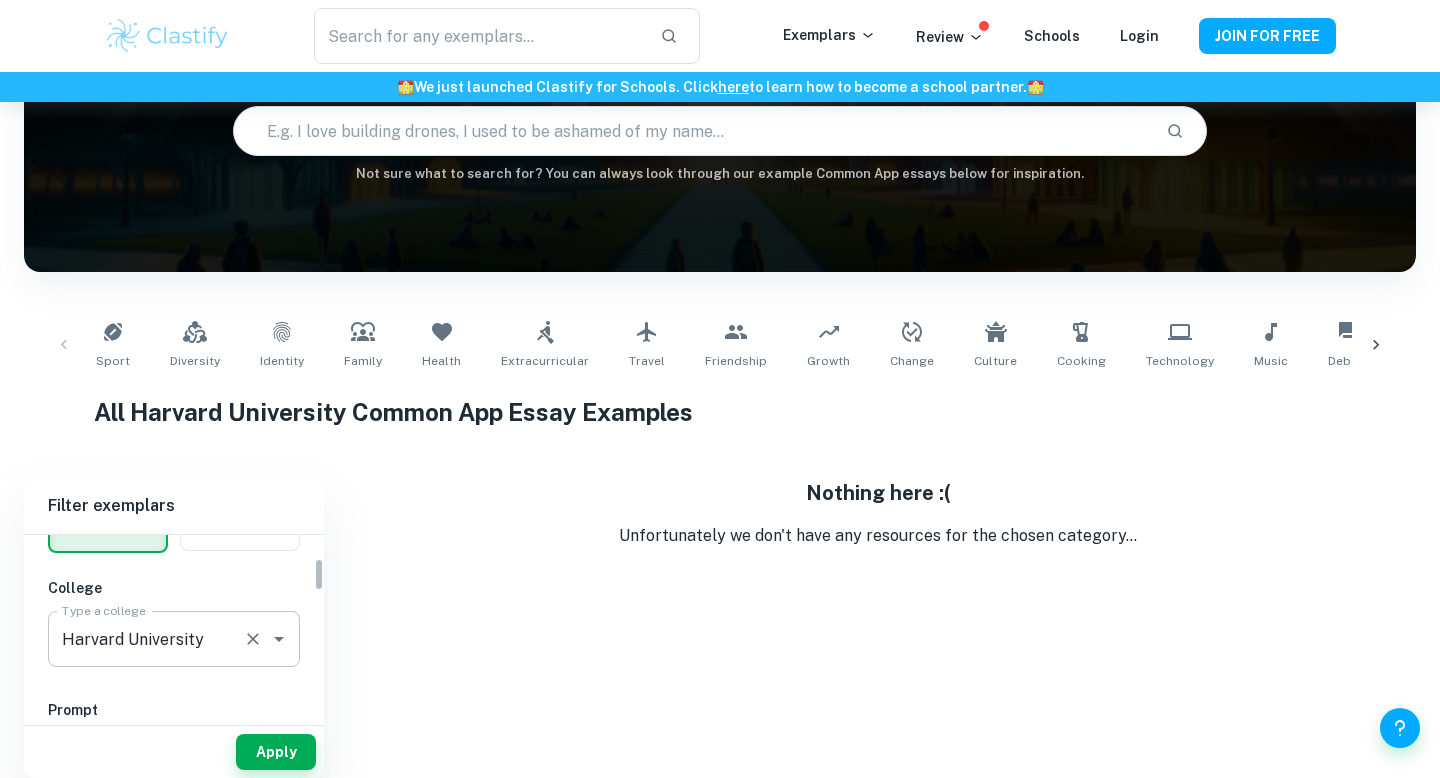 click on "Harvard University Type a college" at bounding box center (174, 639) 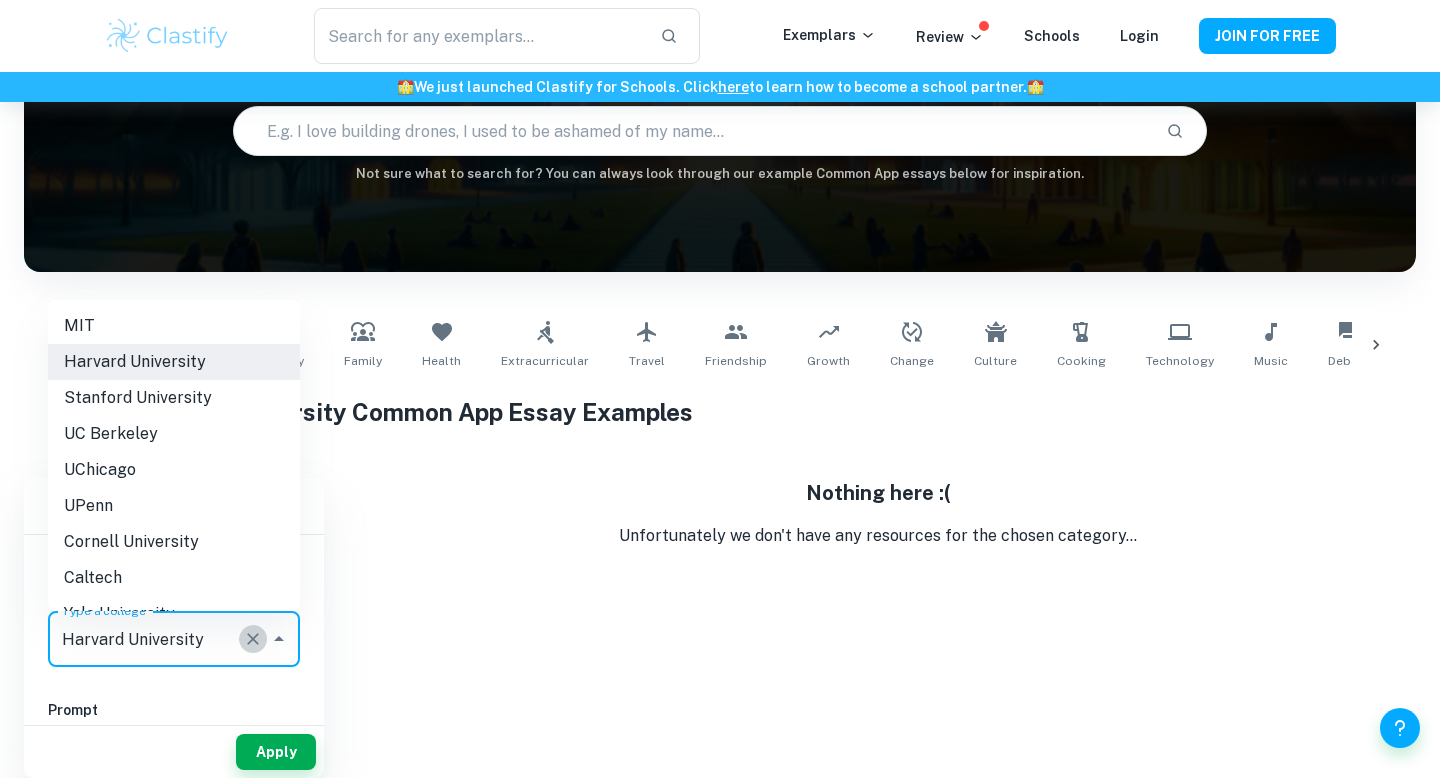 click at bounding box center [253, 639] 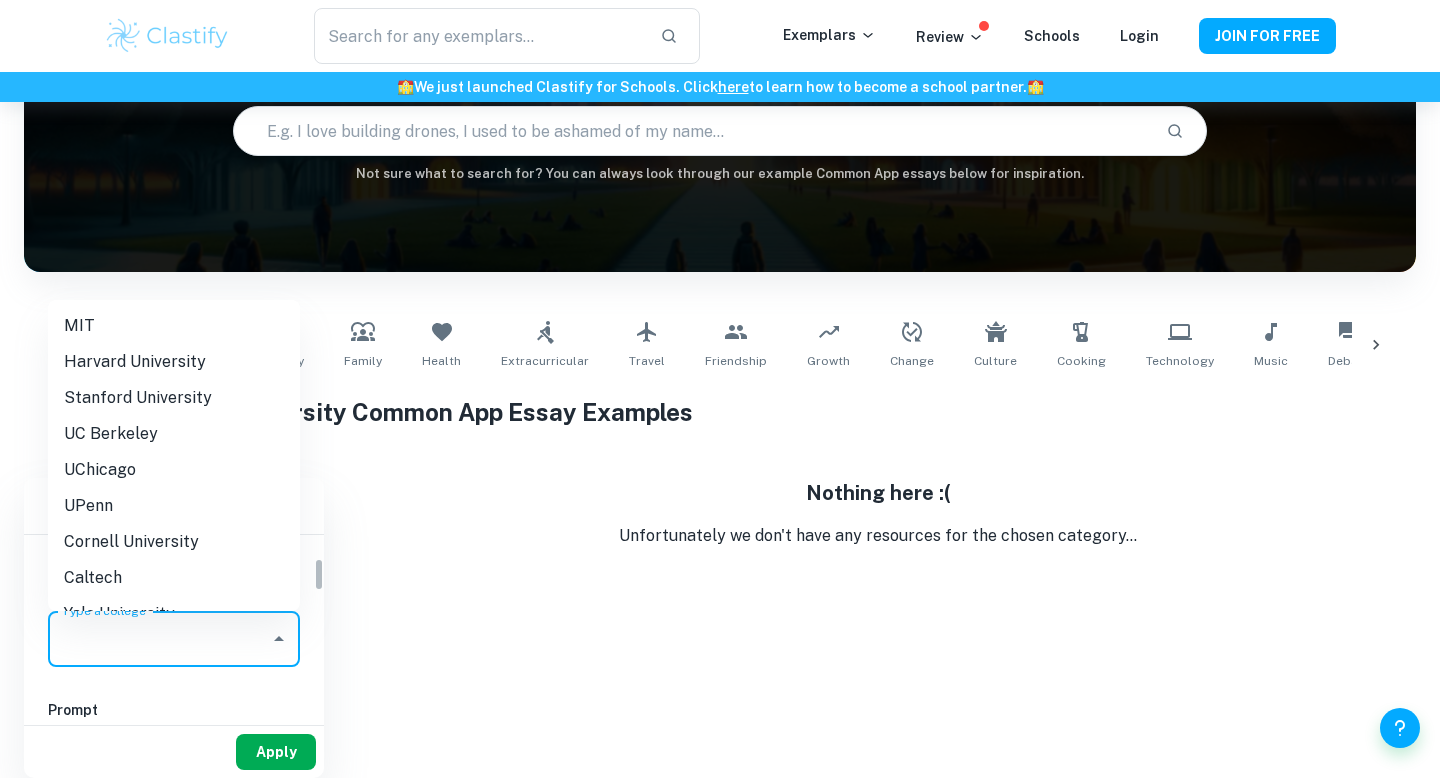 click on "Apply" at bounding box center [276, 752] 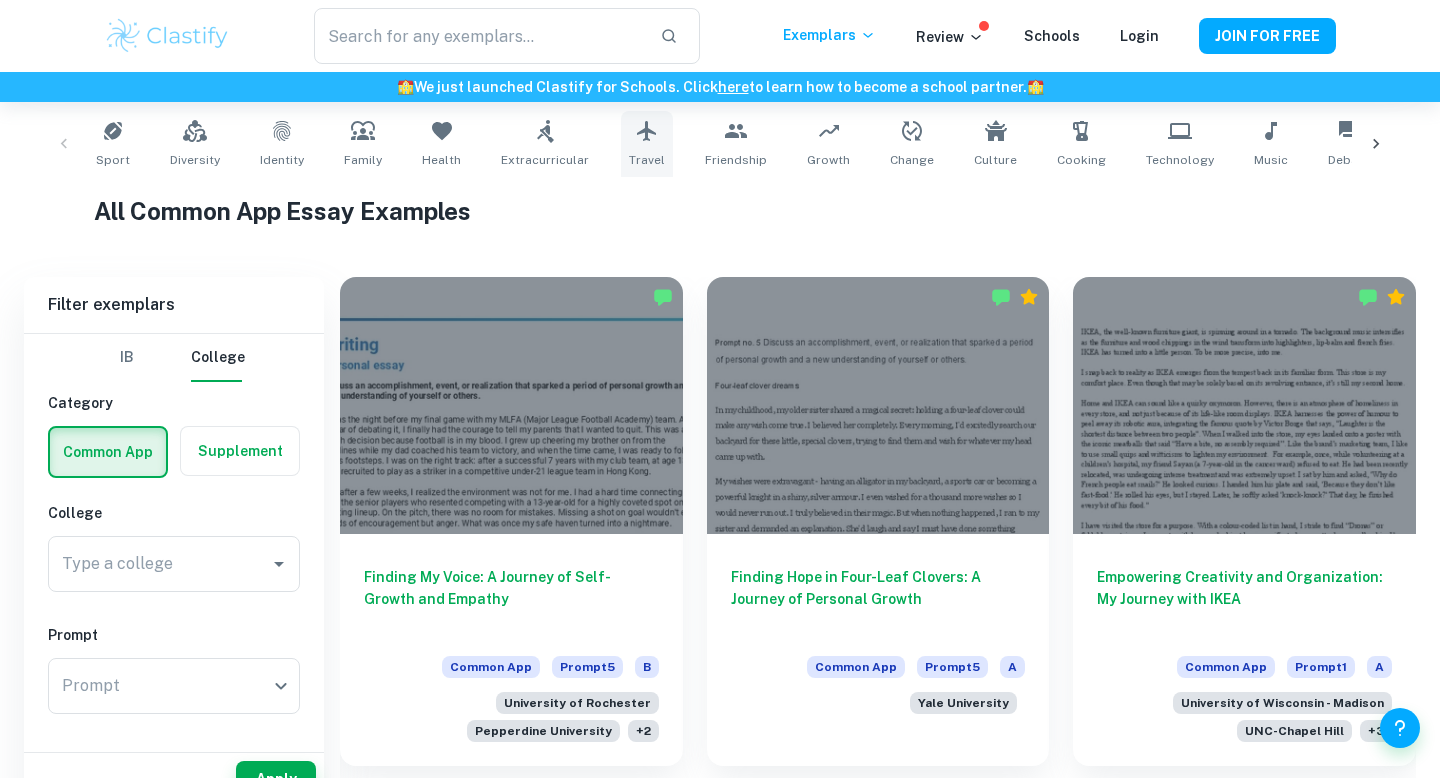 scroll, scrollTop: 439, scrollLeft: 0, axis: vertical 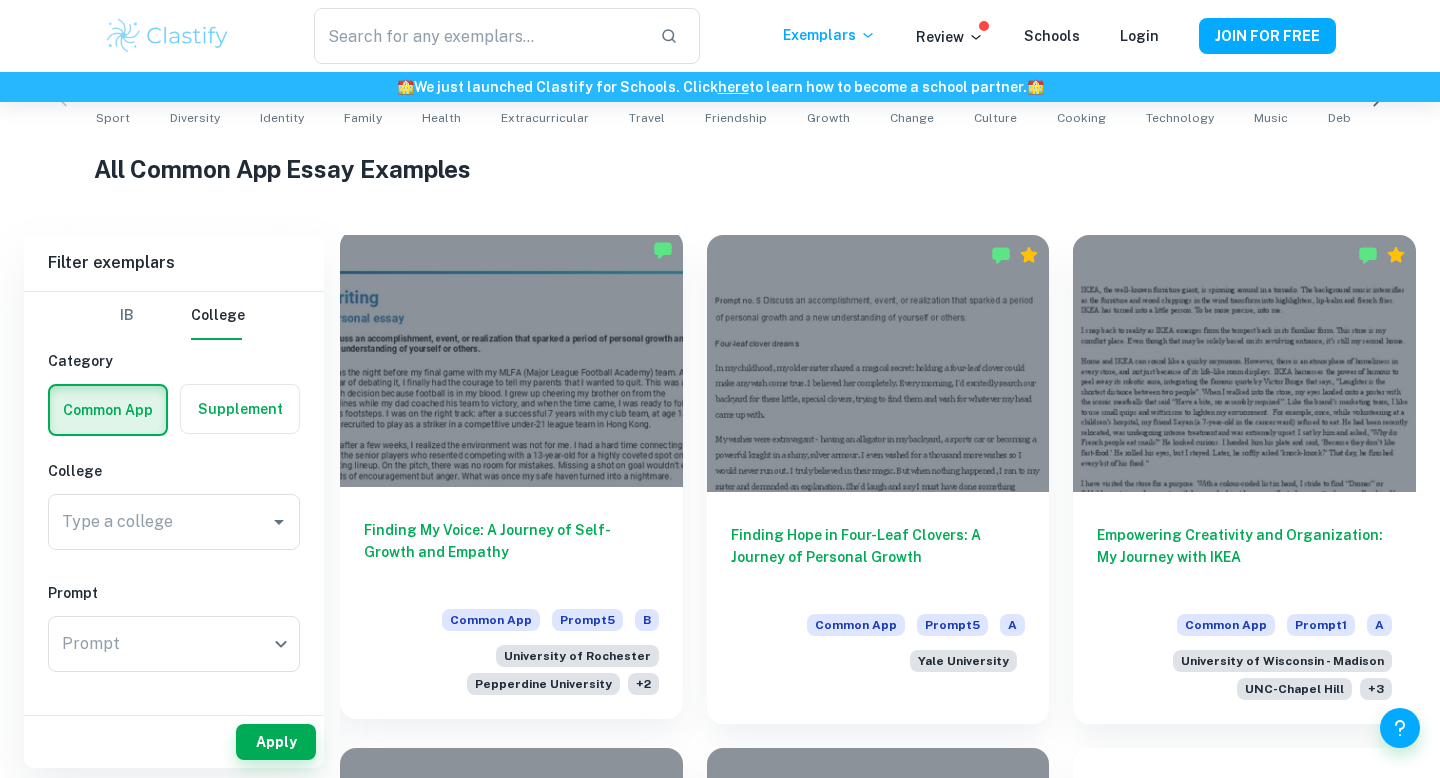 click at bounding box center [511, 358] 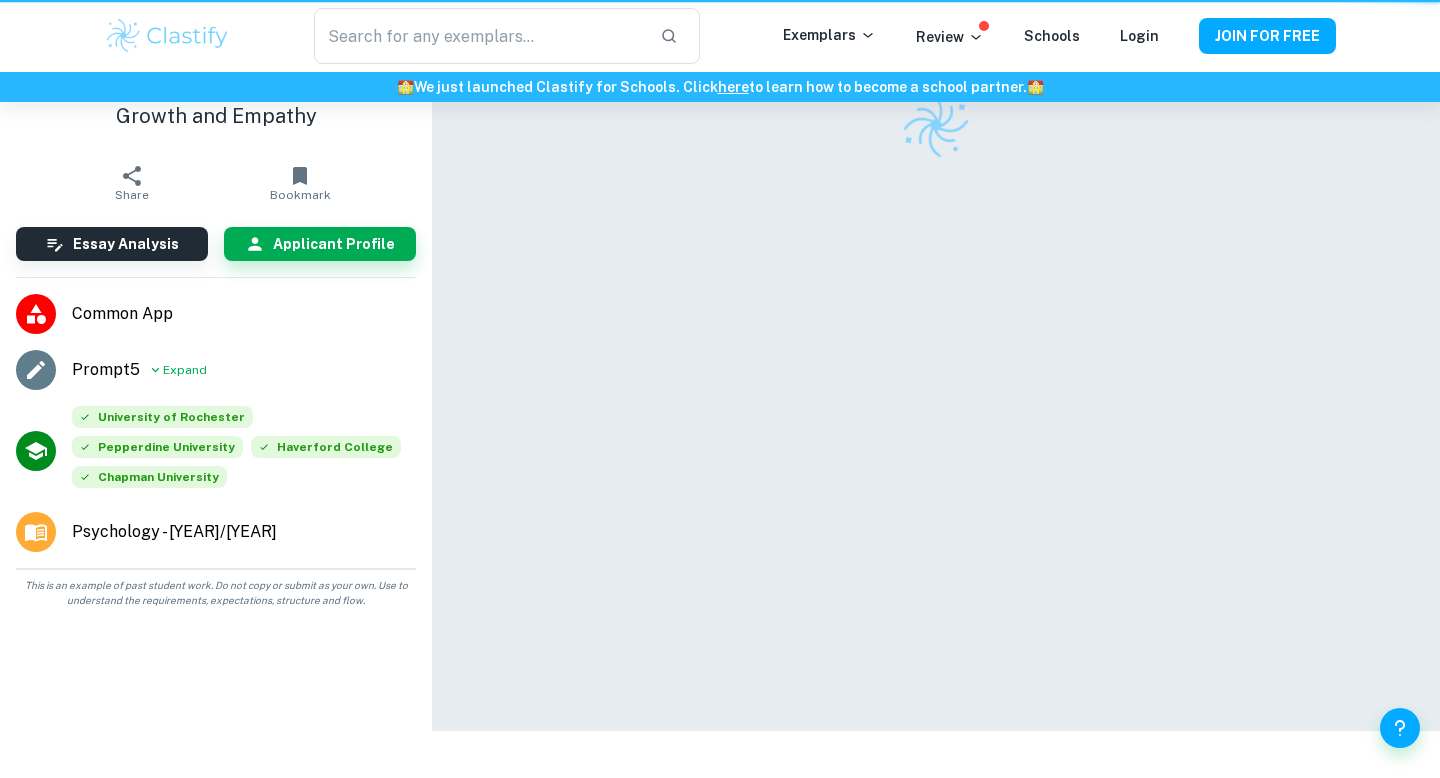 scroll, scrollTop: 0, scrollLeft: 0, axis: both 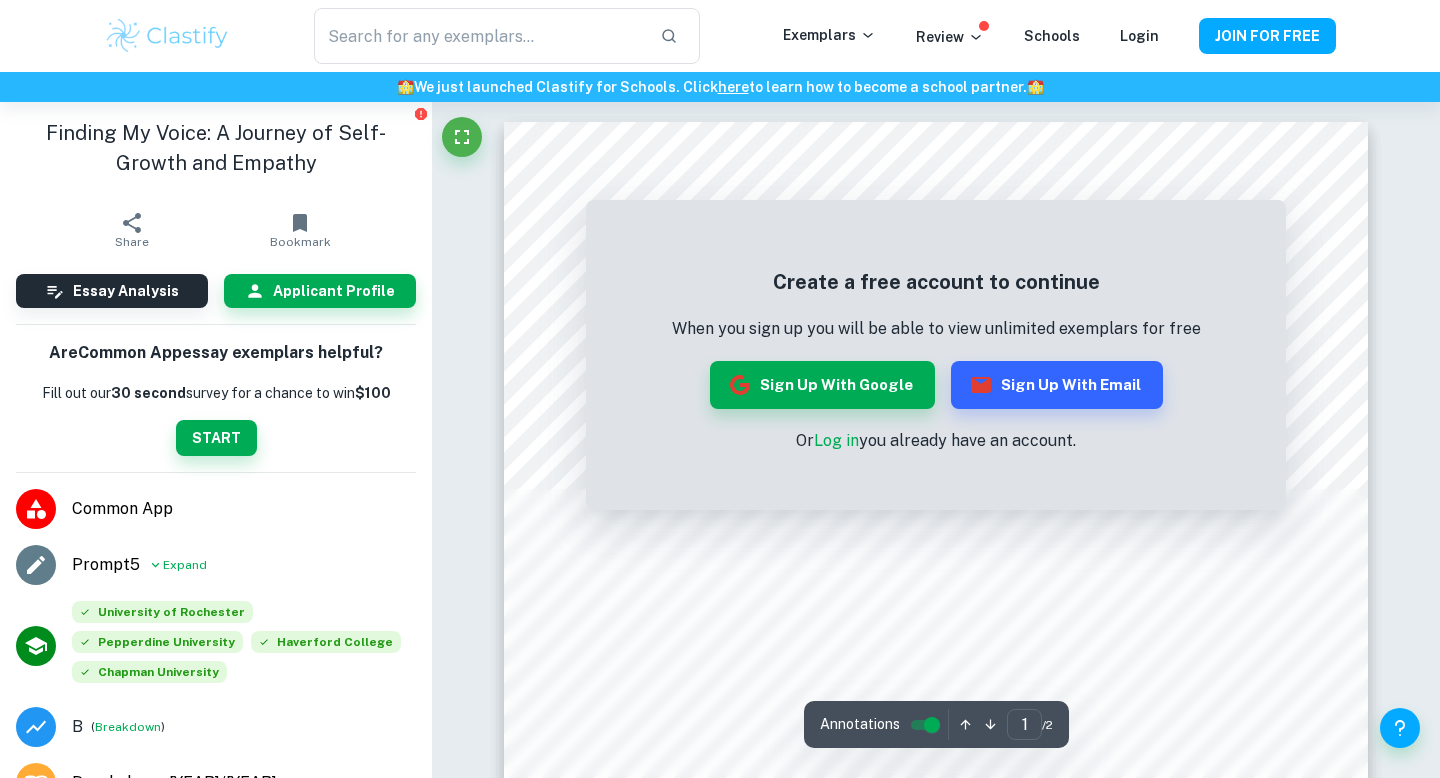 click on "Done well Comment This opening sentence is effective and compelling because it sets the scene and immediately introduces tension. Indeed, the reader understands that a major decision or event is about to unfold, and it provides a sense of specificity by anchoring the narrative in a concrete moment. Future applicants can learn the value of beginning an essay with a precise, emotionally charged moment to hook the reader directly. Done well Comment Right after the introduction sentence, this sentence powerfully conveys personal stakes and emotional investment. The phrase " in my blood" is a strong metaphor that implies a deep familial and personal connection to which the reader can relate. Thus, it helps the reader understand the difficulty of the decision without over-explaining; it is the "show, not tell" method that is valued by admission committees. Therefore, future applicants can observe and take away from this how concise emotional language can deepen impact. Done well Comment Could be improved Comment" at bounding box center (936, 1408) 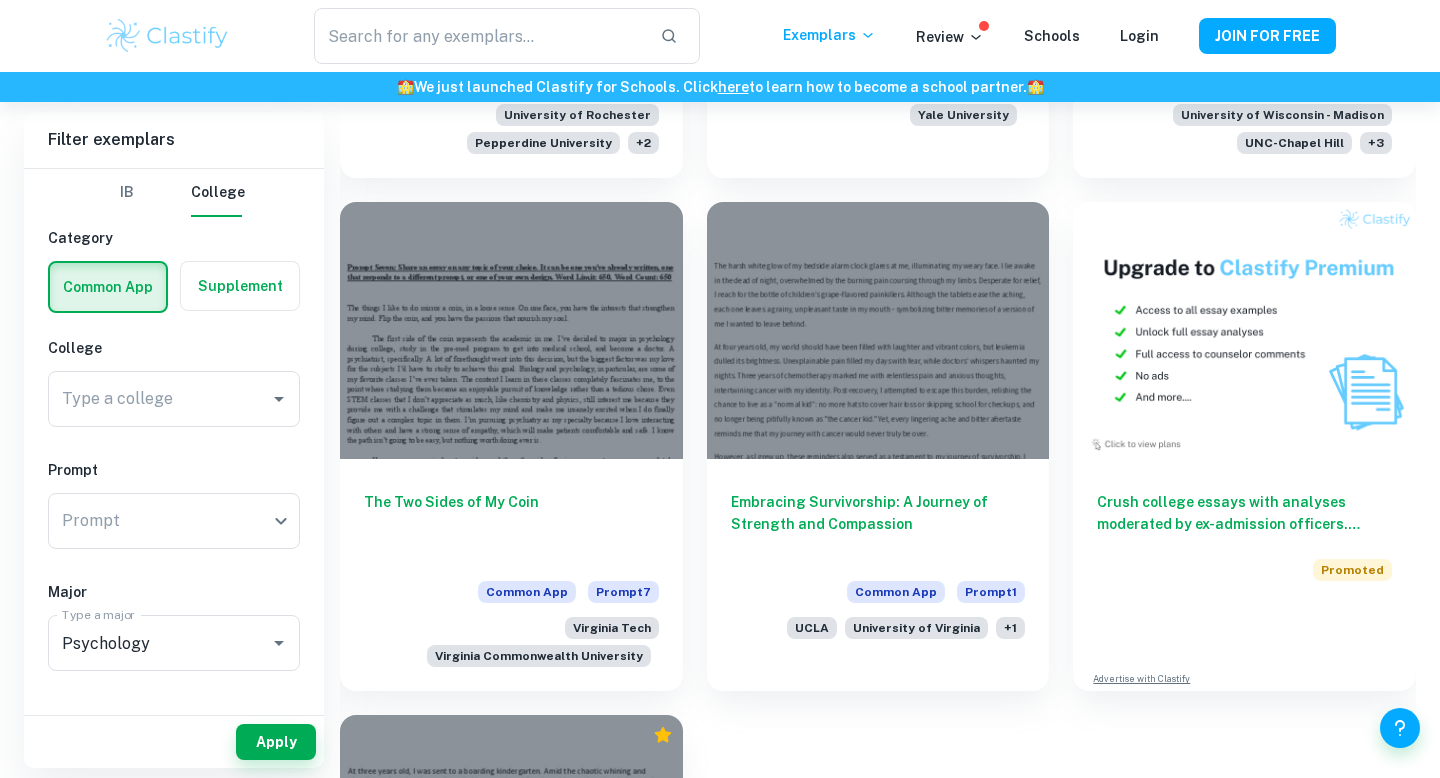 scroll, scrollTop: 988, scrollLeft: 0, axis: vertical 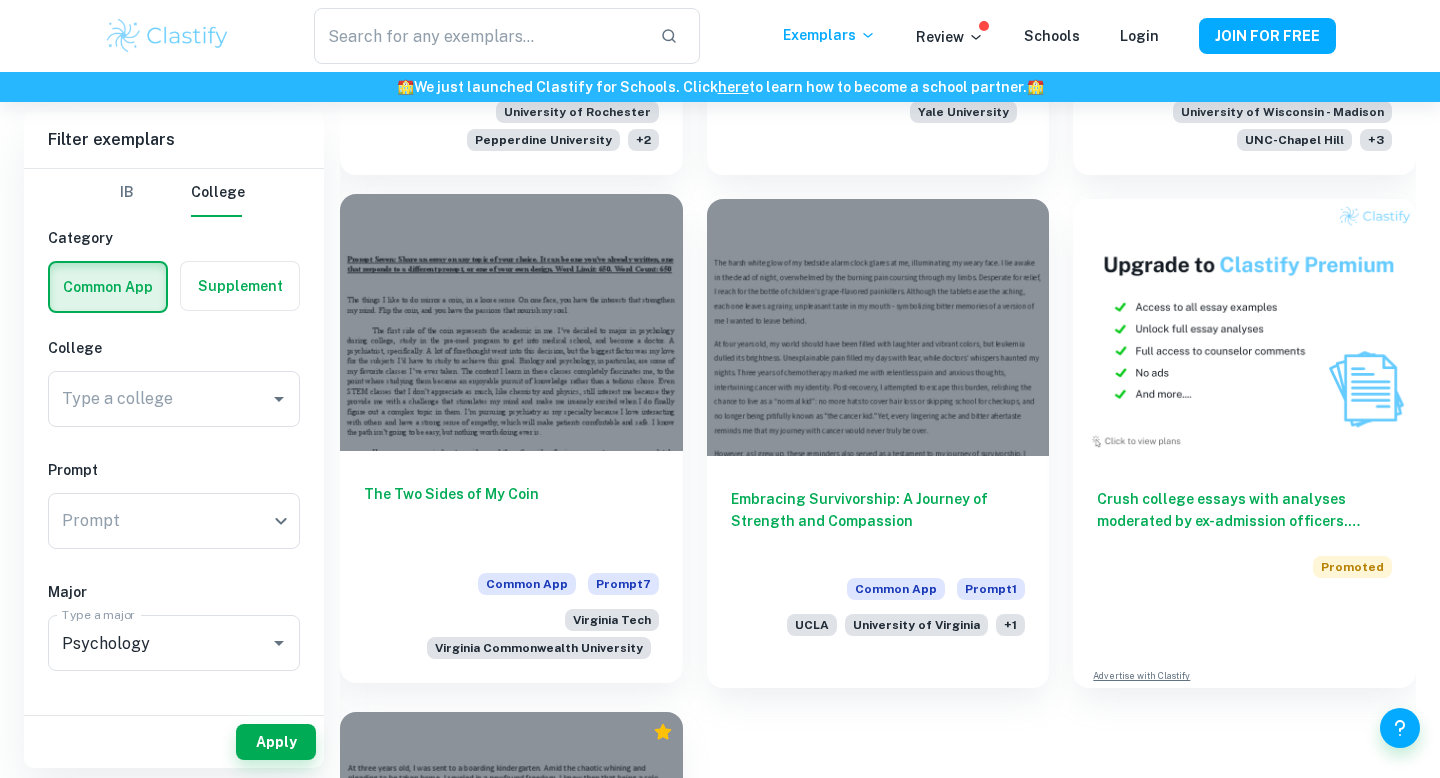 click at bounding box center (511, 322) 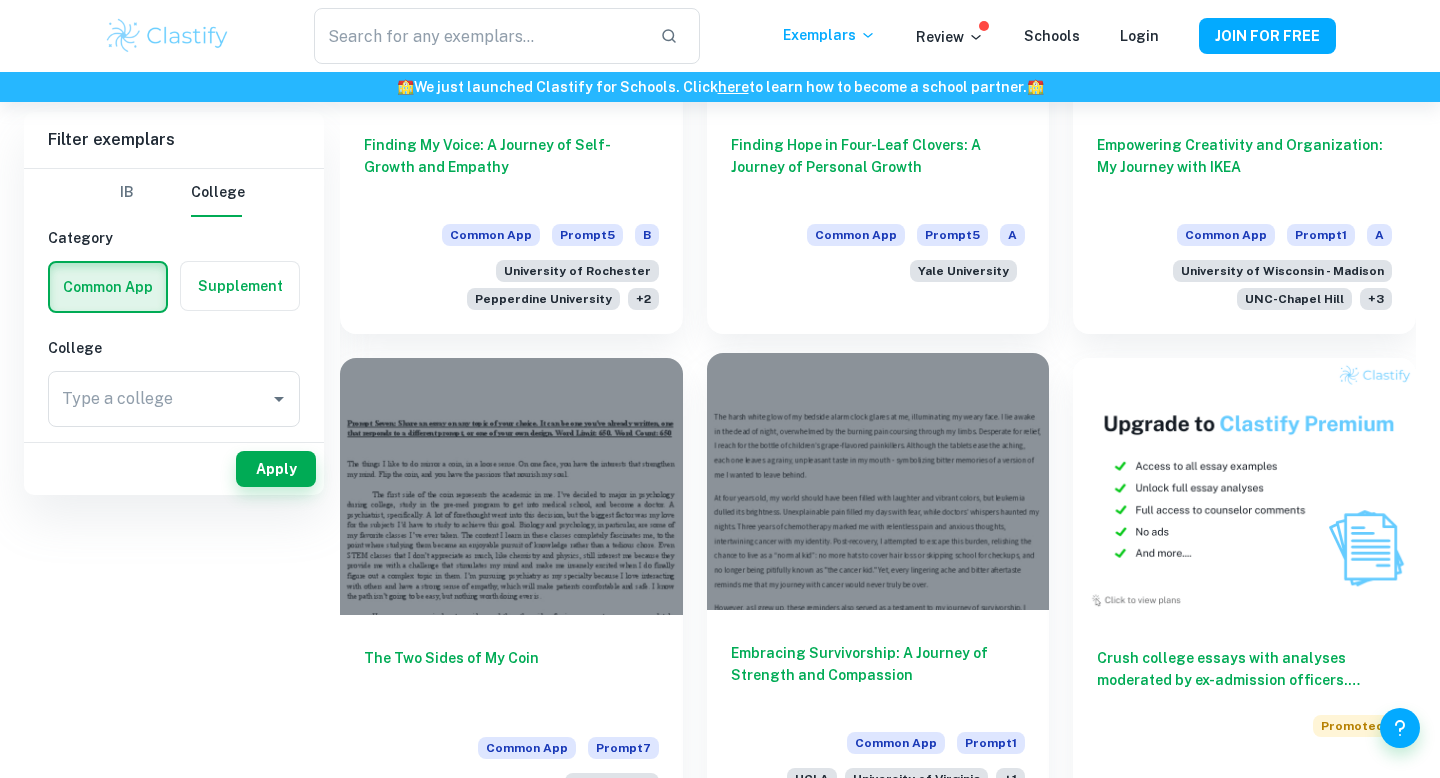 scroll, scrollTop: 0, scrollLeft: 0, axis: both 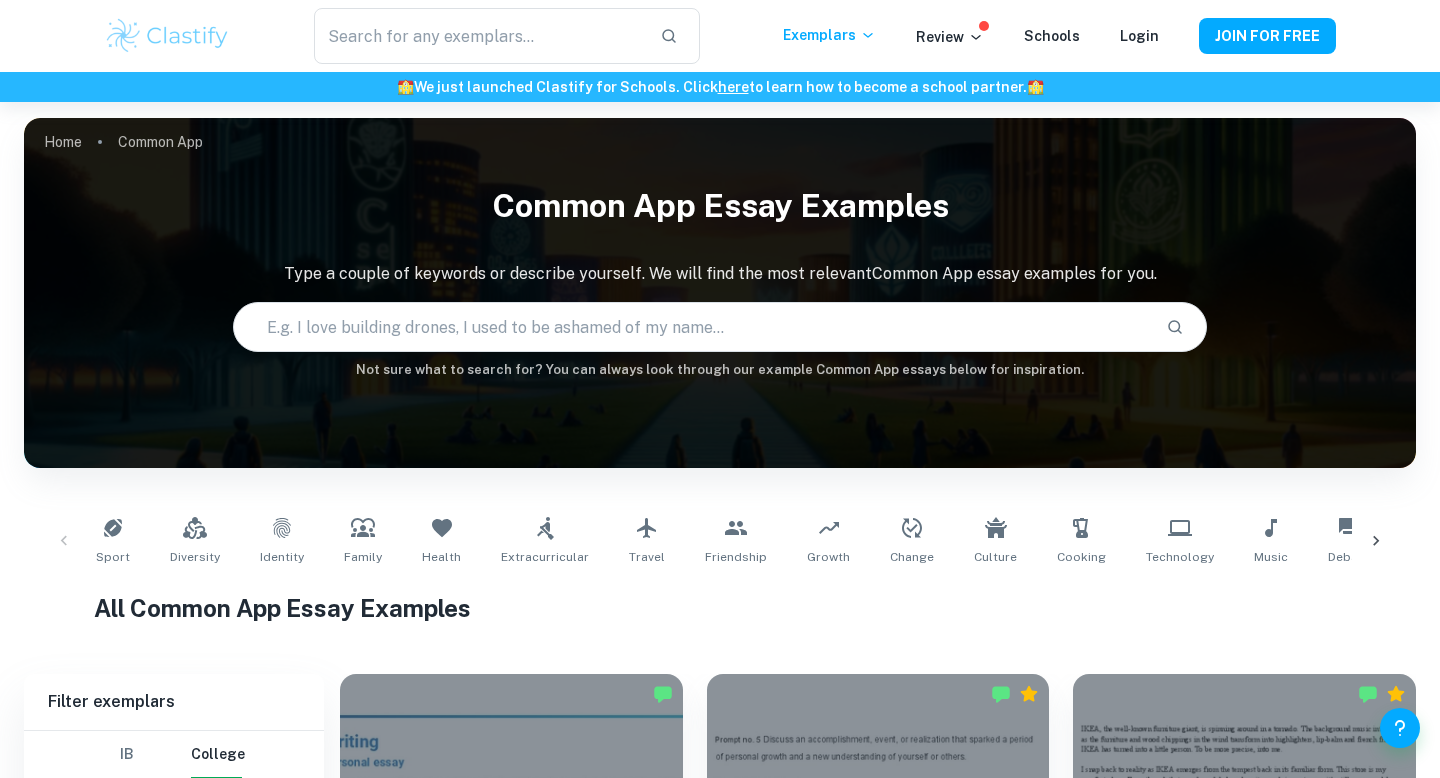 click on "​ Exemplars Review Schools Login JOIN FOR FREE" at bounding box center (720, 36) 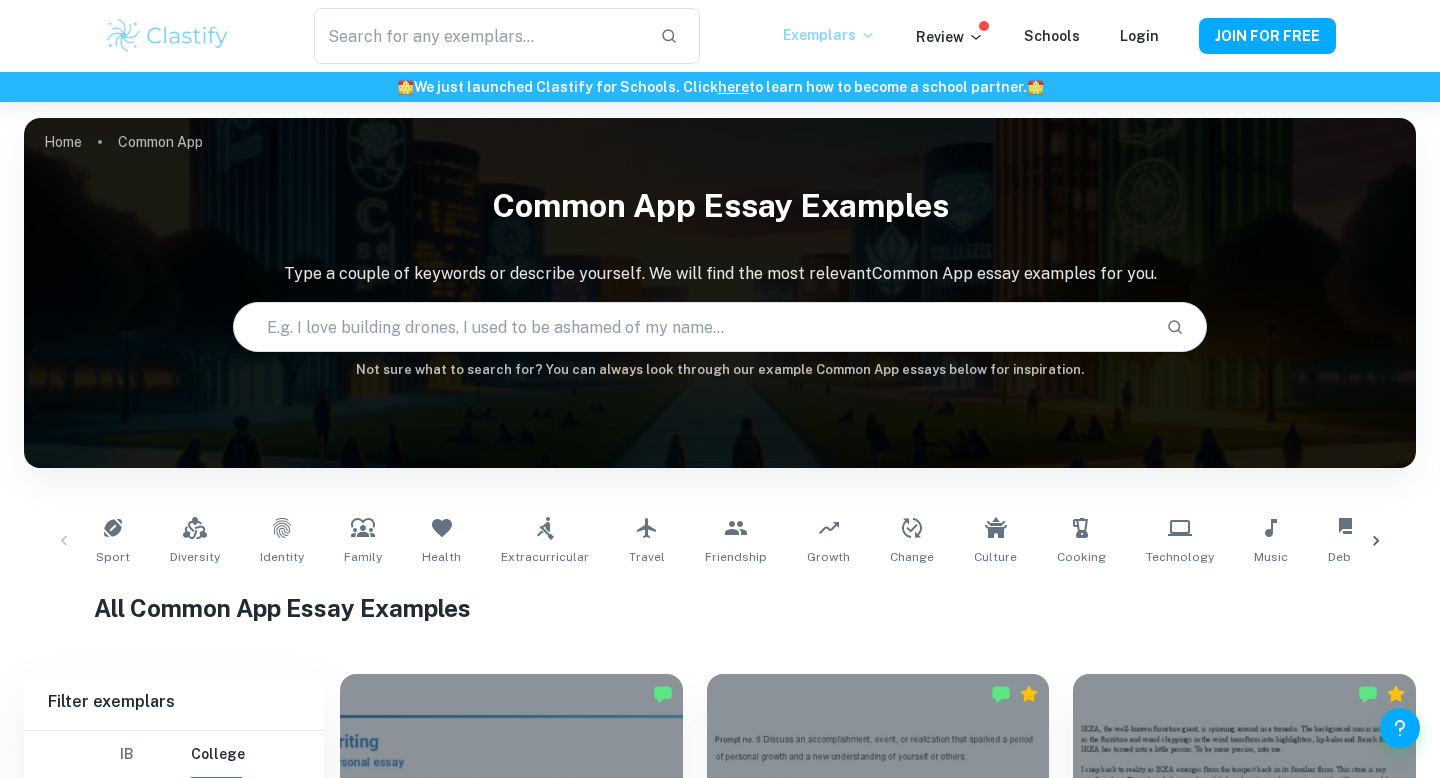 click on "Exemplars" at bounding box center [829, 35] 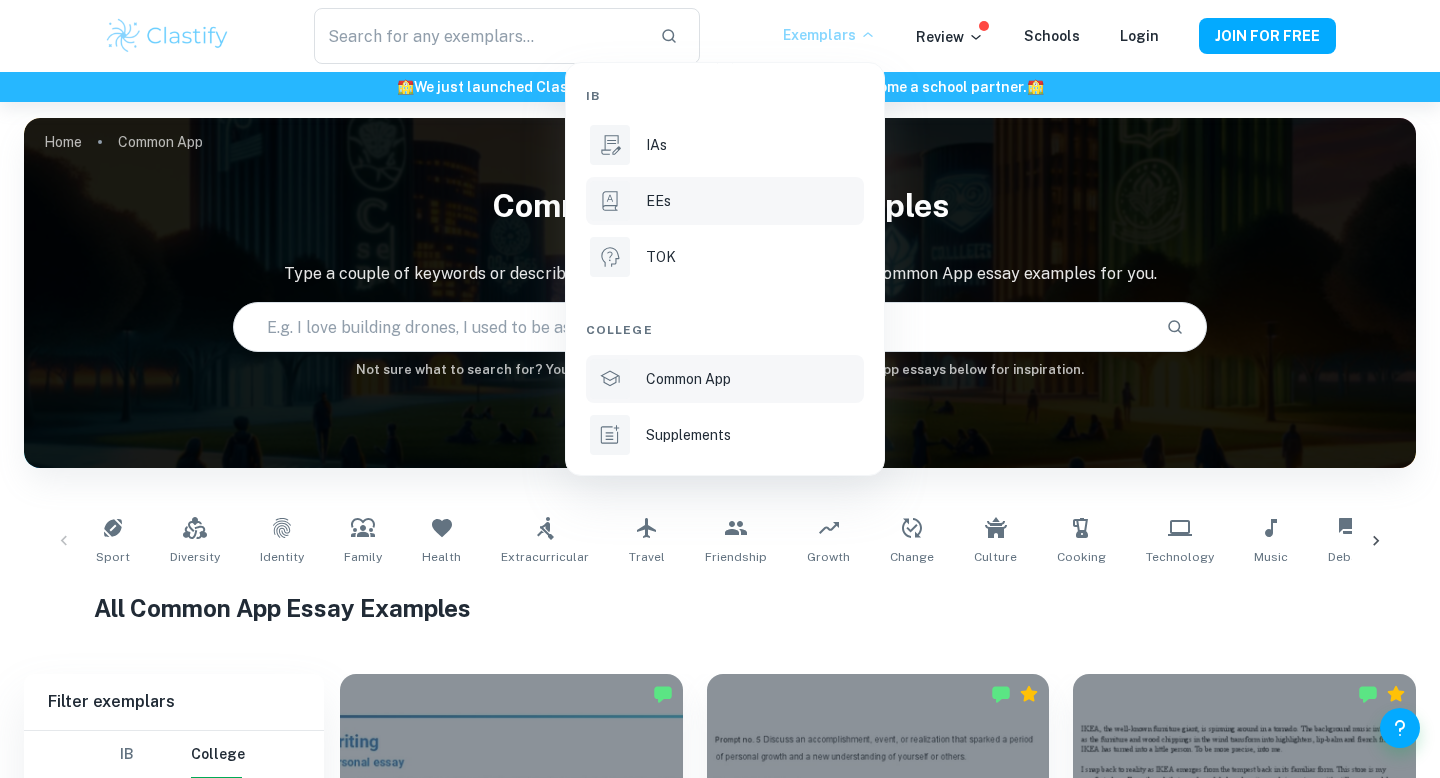 click on "EEs" at bounding box center [753, 201] 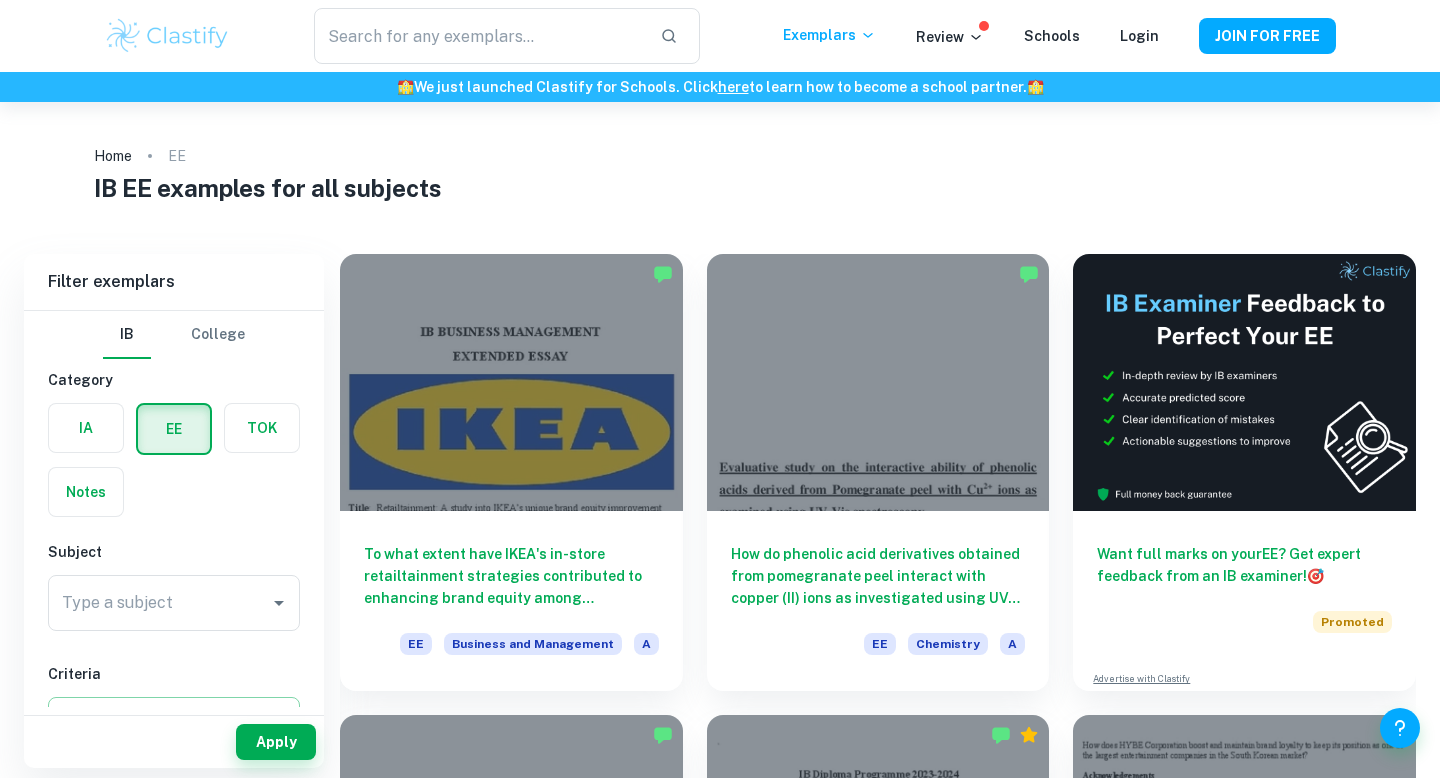 click on "IB EE examples for all subjects" at bounding box center (720, 188) 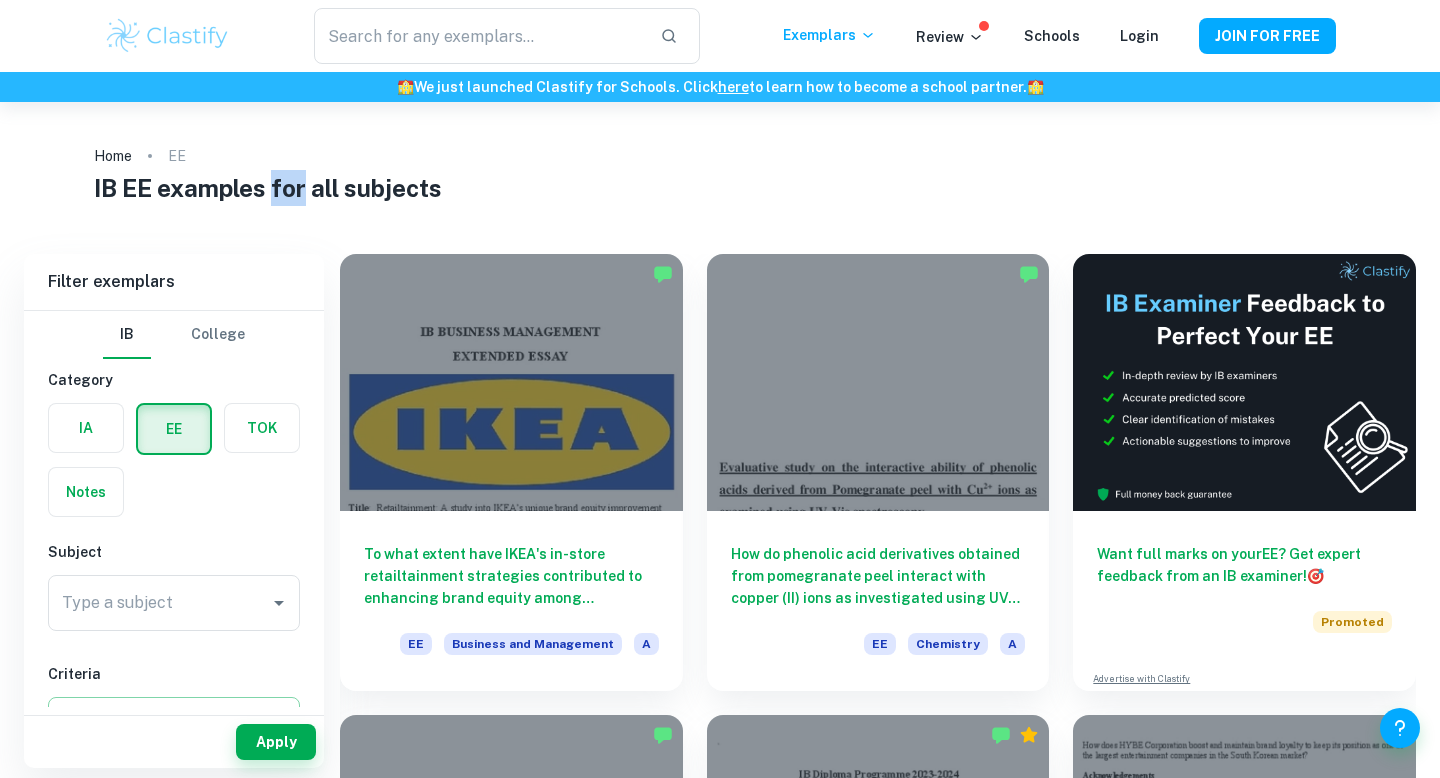 click on "IB EE examples for all subjects" at bounding box center (720, 188) 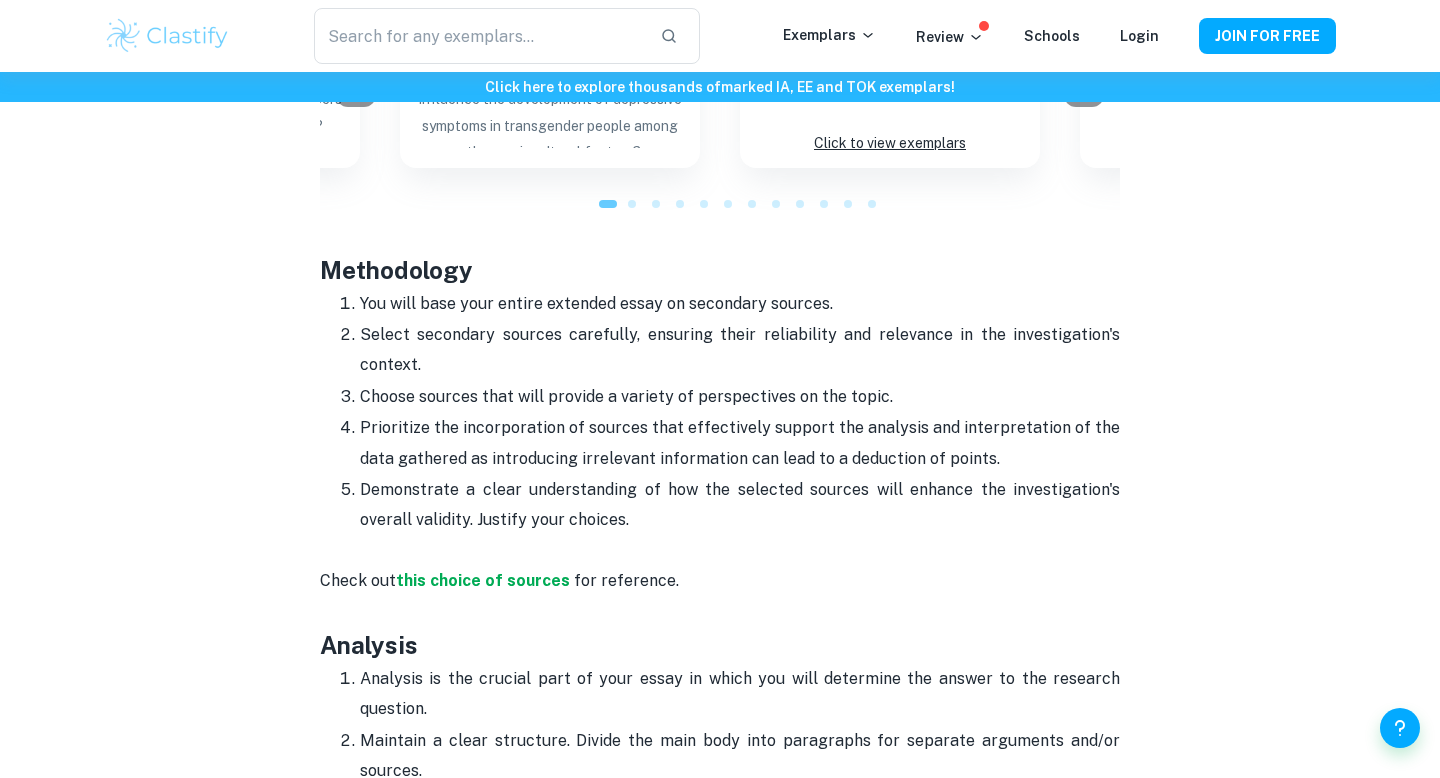 scroll, scrollTop: 2019, scrollLeft: 0, axis: vertical 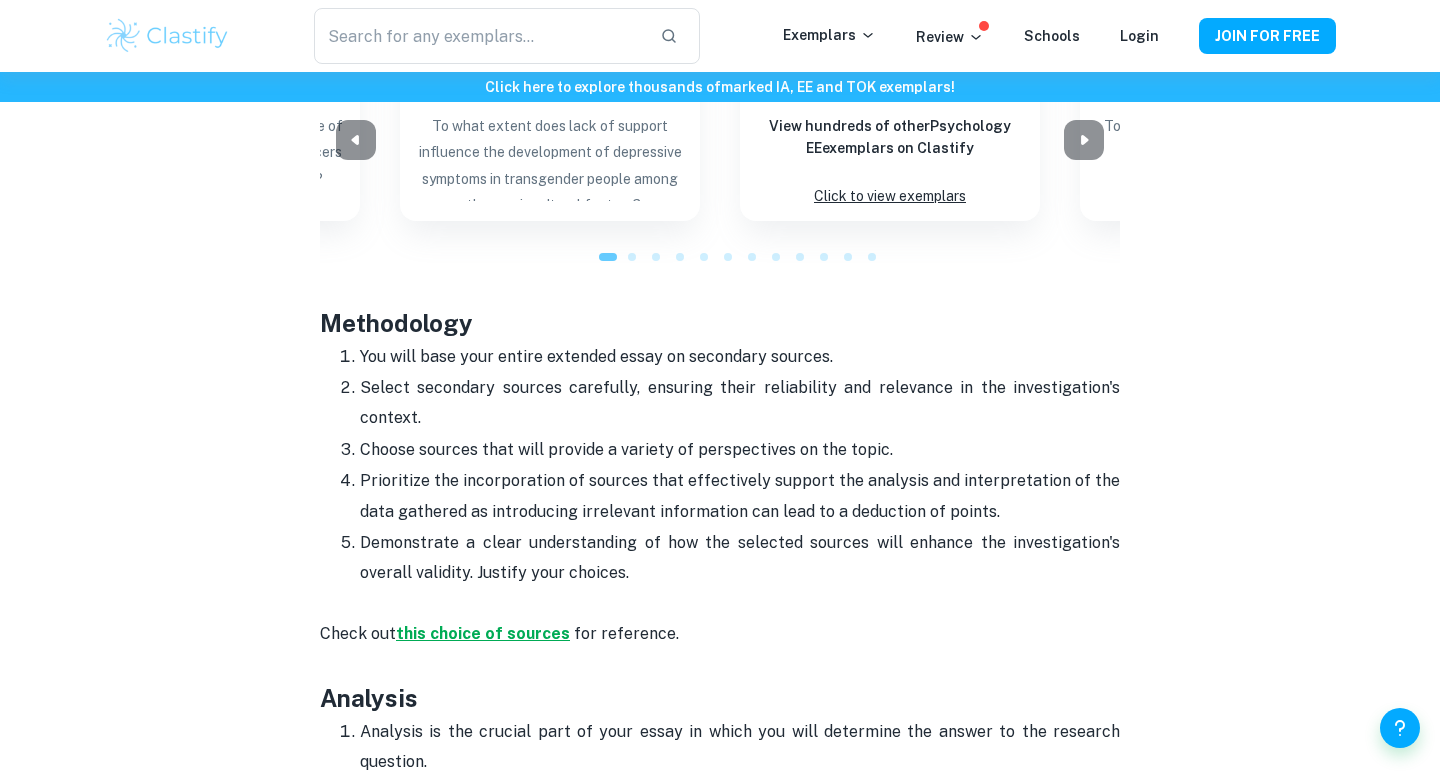 click on "this choice of sources" at bounding box center (483, 633) 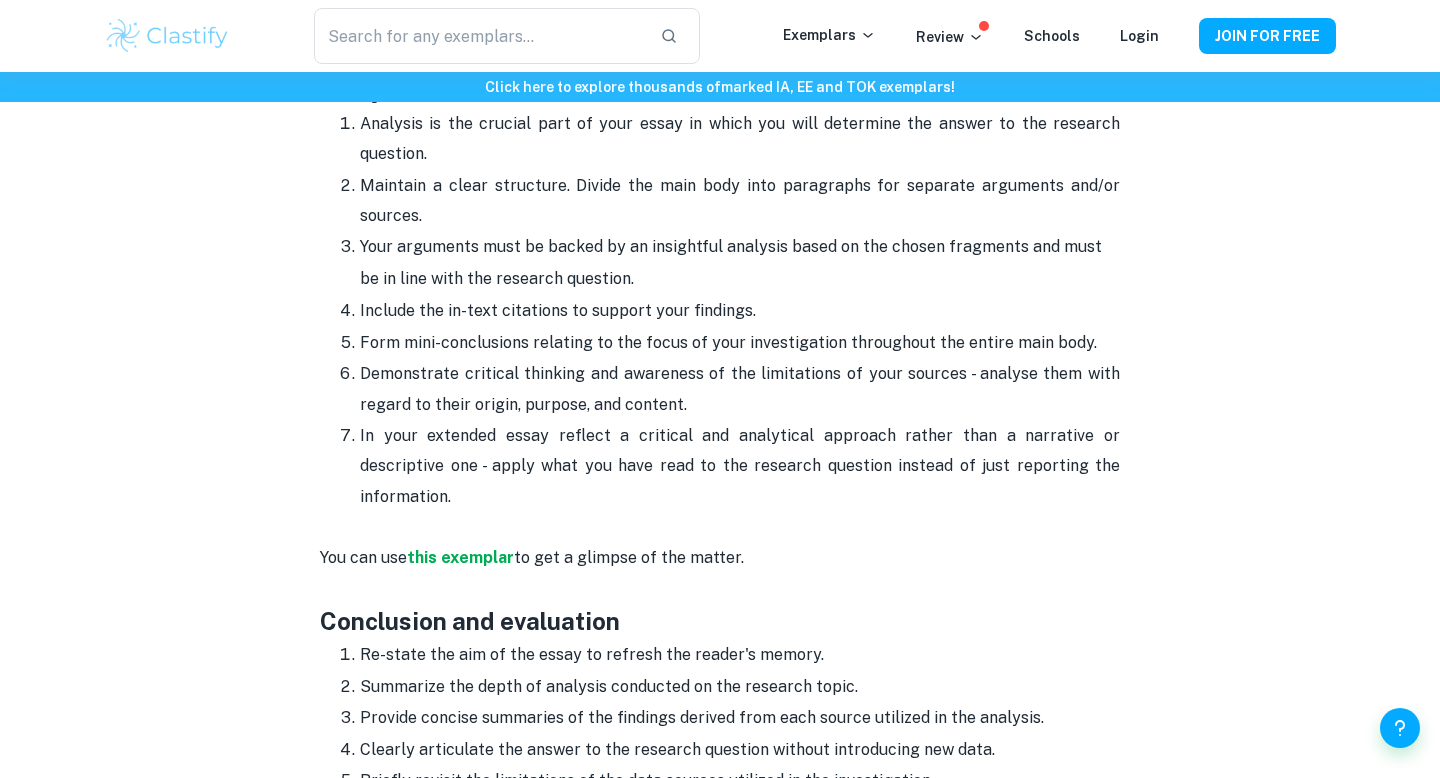 scroll, scrollTop: 2682, scrollLeft: 0, axis: vertical 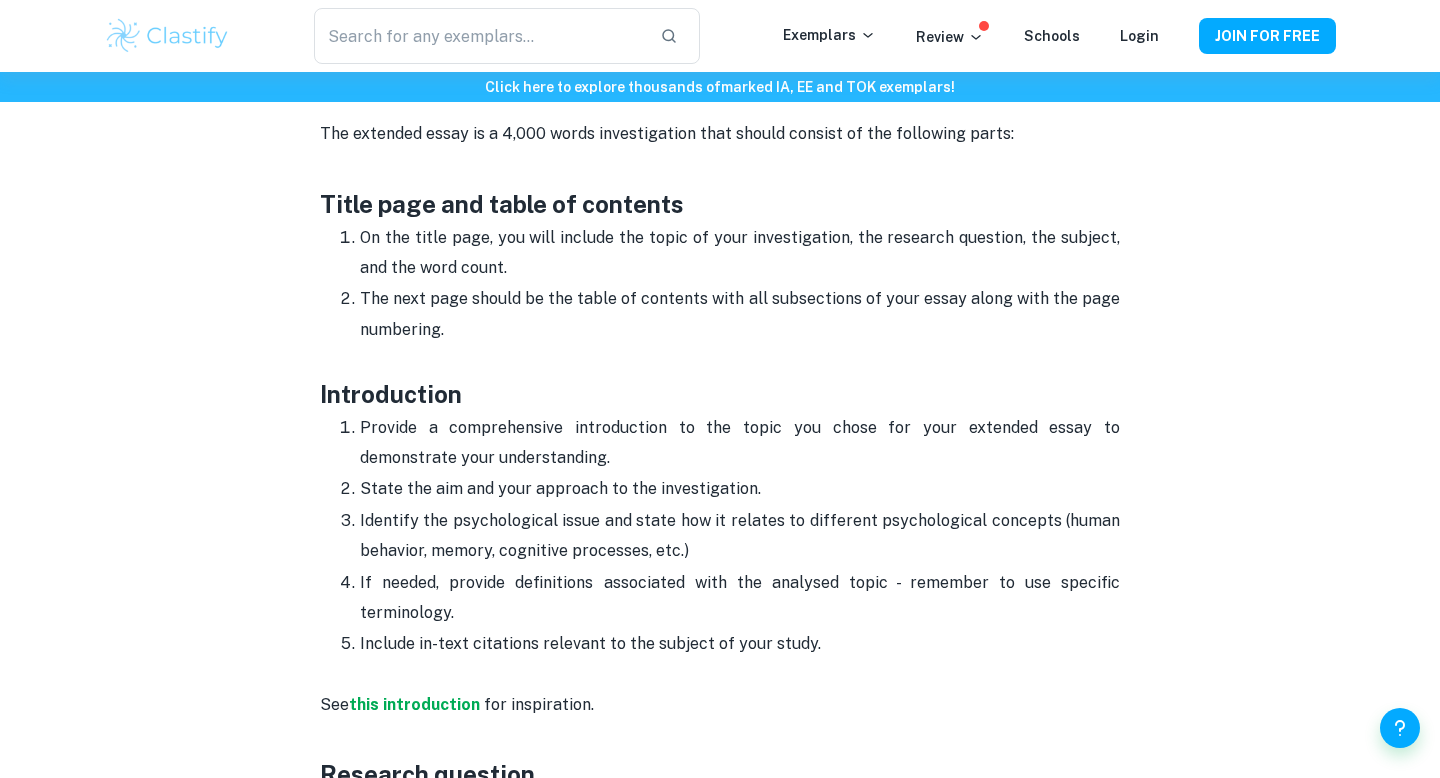 drag, startPoint x: 868, startPoint y: 415, endPoint x: 306, endPoint y: 143, distance: 624.36206 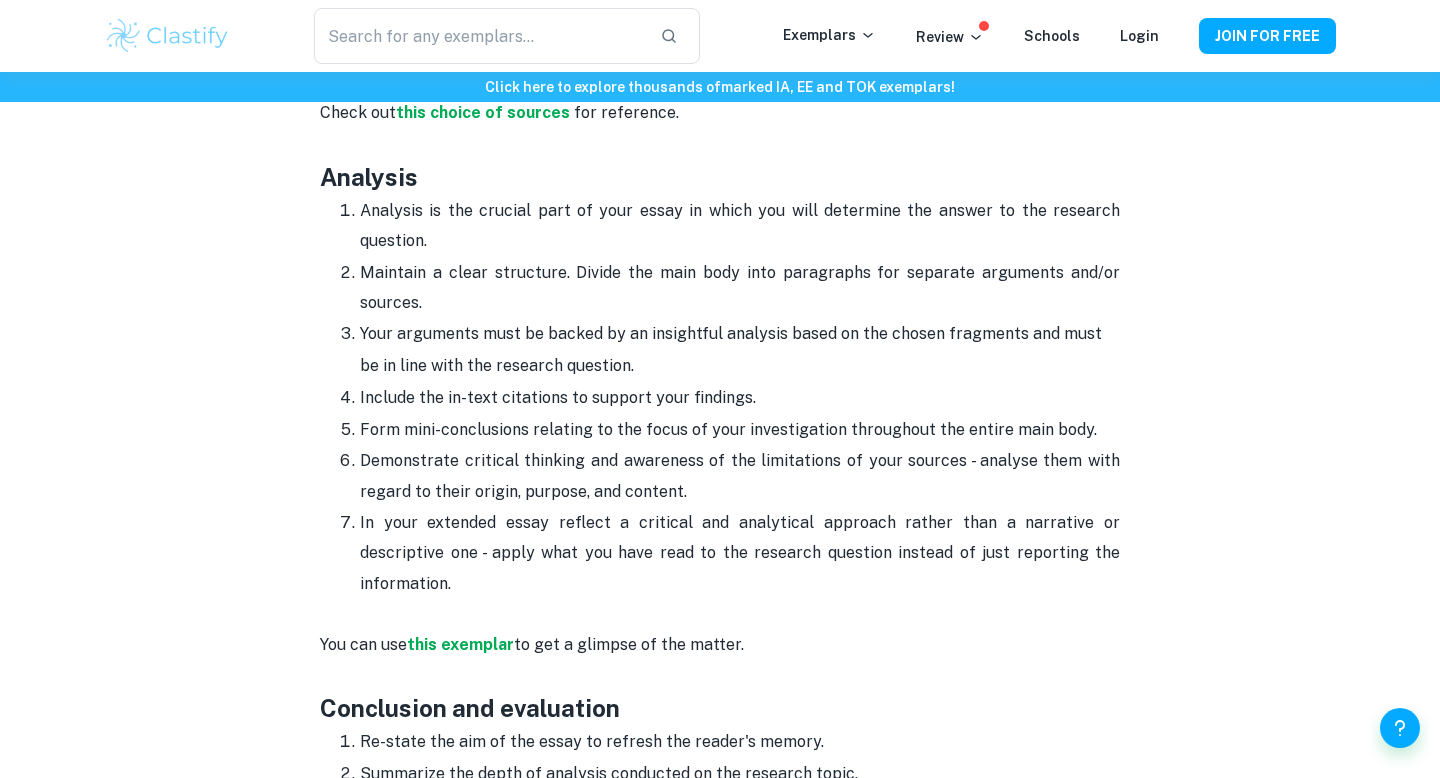 scroll, scrollTop: 2568, scrollLeft: 0, axis: vertical 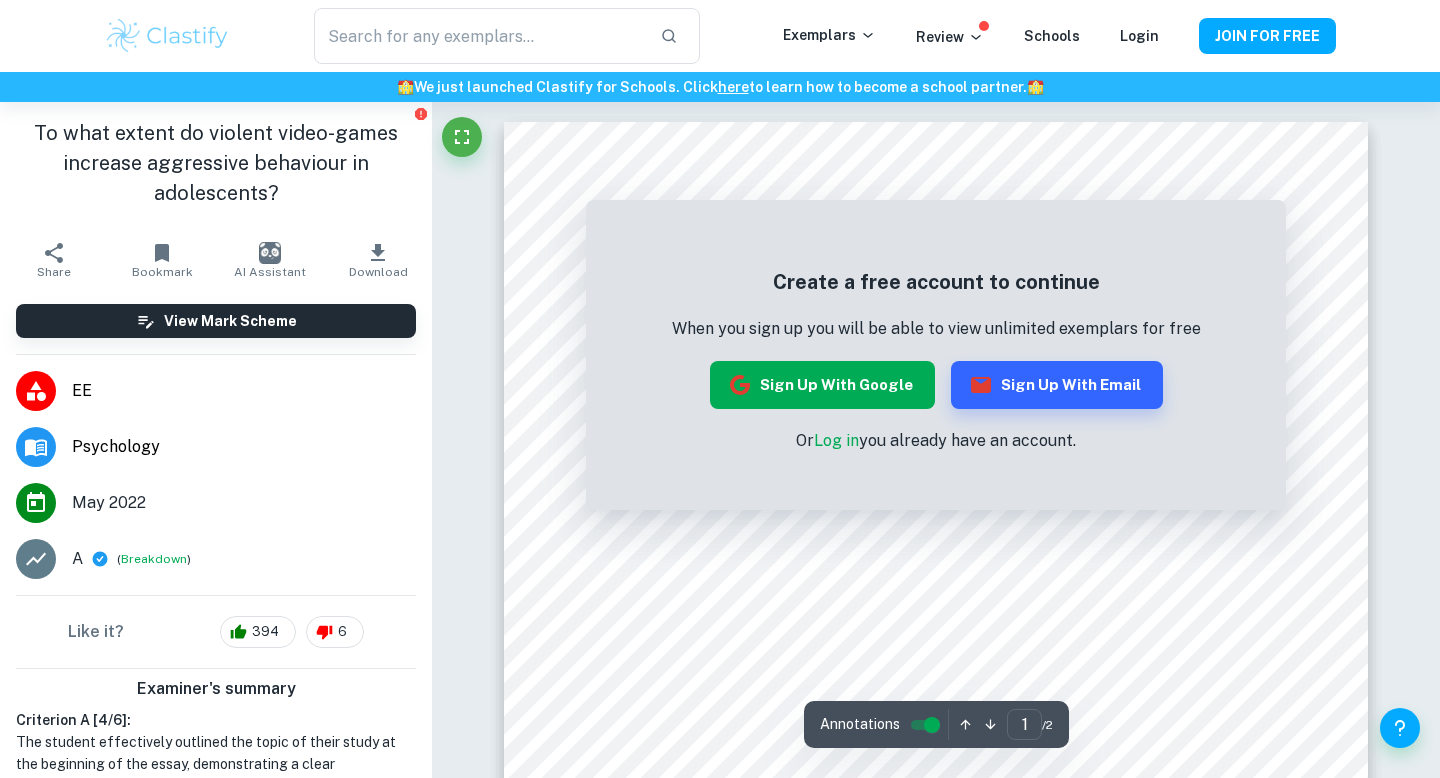 click on "Sign up with Google" at bounding box center [822, 385] 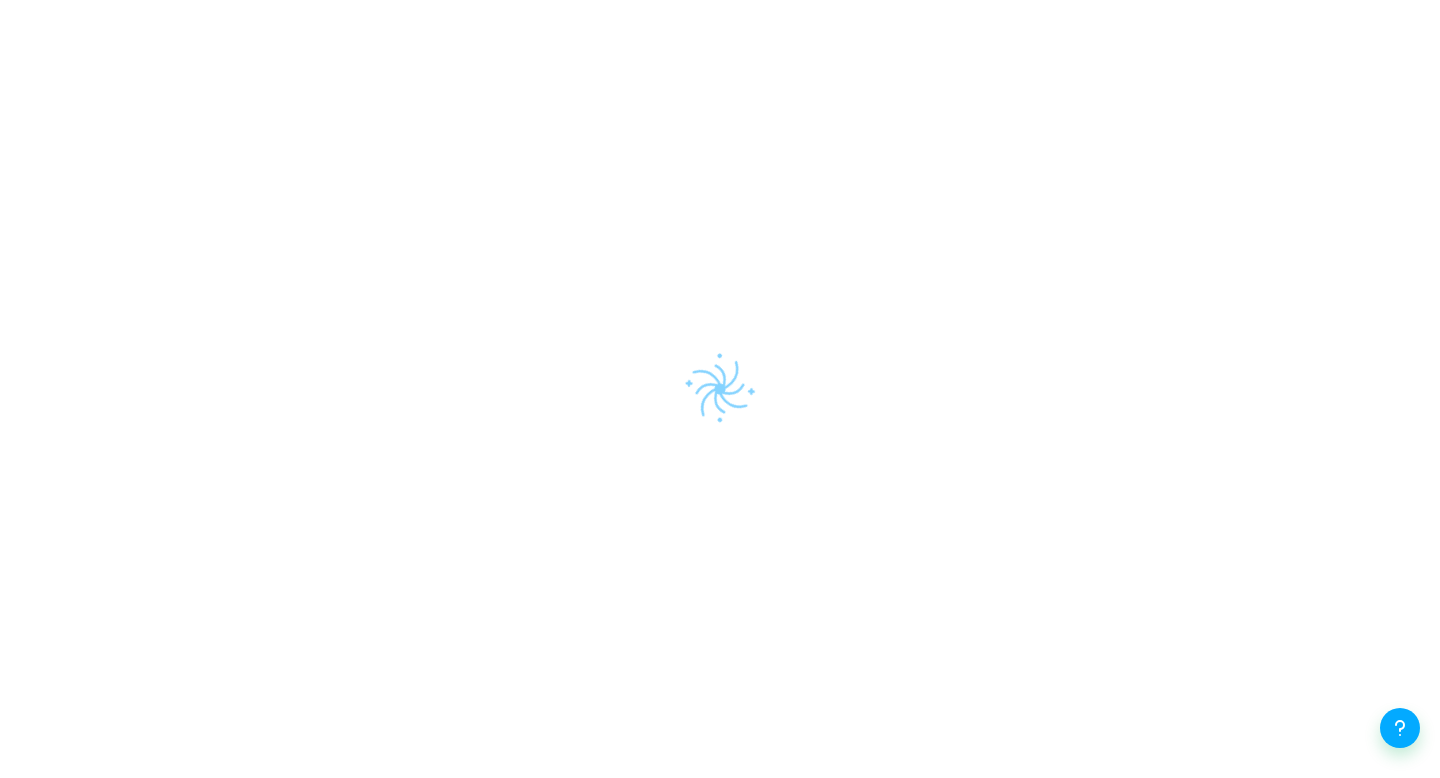 scroll, scrollTop: 0, scrollLeft: 0, axis: both 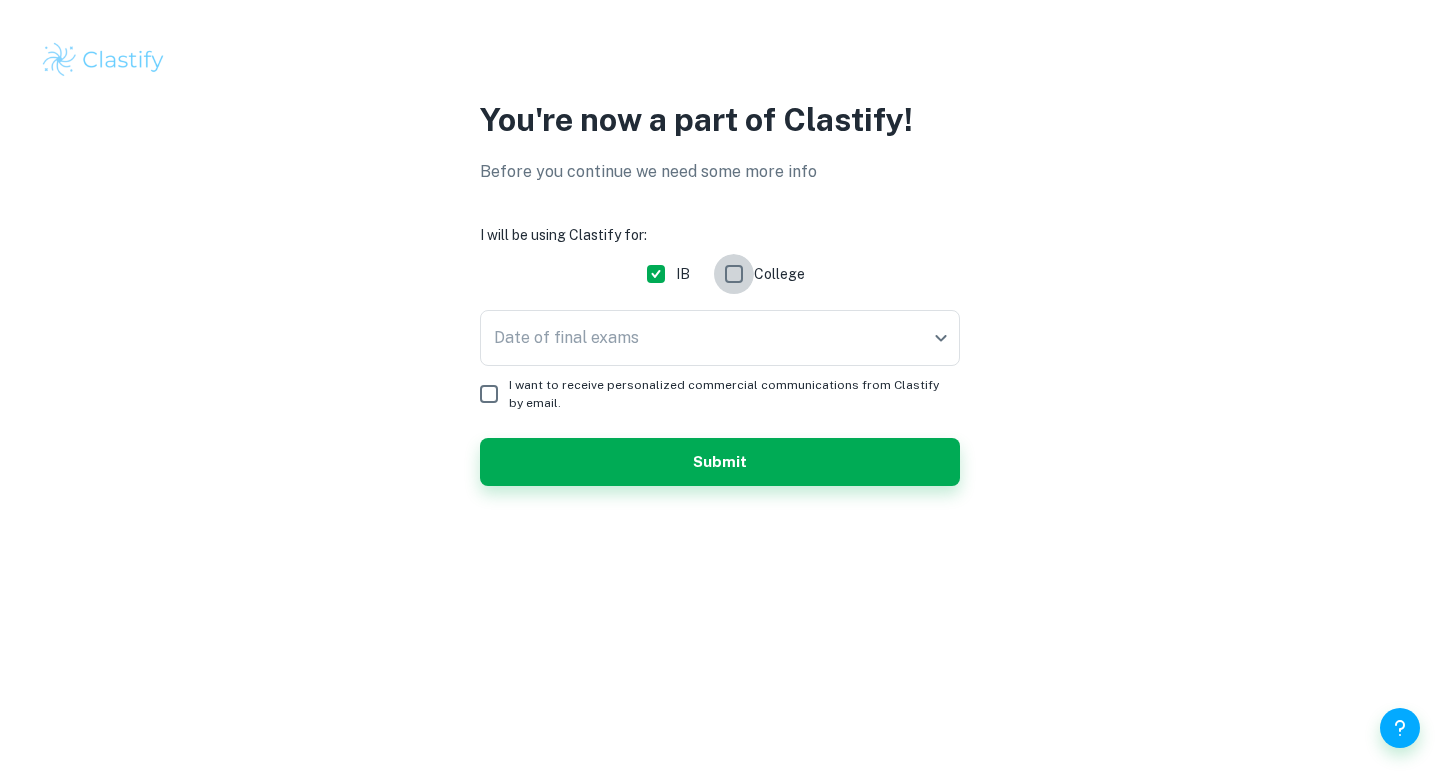 click on "College" at bounding box center (734, 274) 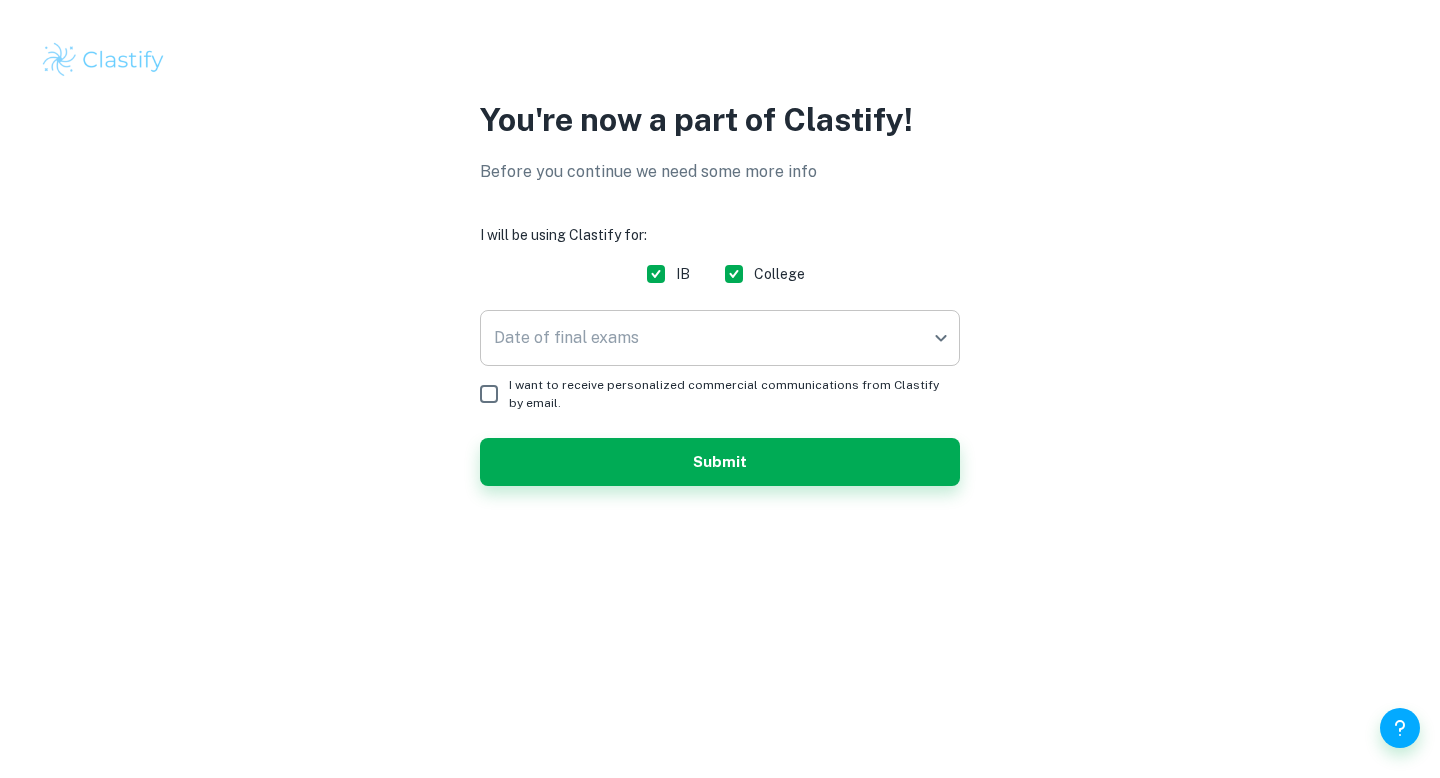 click on "We value your privacy We use cookies to enhance your browsing experience, serve personalised ads or content, and analyse our traffic. By clicking "Accept All", you consent to our use of cookies.   Cookie Policy Customise   Reject All   Accept All   Customise Consent Preferences   We use cookies to help you navigate efficiently and perform certain functions. You will find detailed information about all cookies under each consent category below. The cookies that are categorised as "Necessary" are stored on your browser as they are essential for enabling the basic functionalities of the site. ...  Show more For more information on how Google's third-party cookies operate and handle your data, see:   Google Privacy Policy Necessary Always Active Necessary cookies are required to enable the basic features of this site, such as providing secure log-in or adjusting your consent preferences. These cookies do not store any personally identifiable data. Functional Analytics Performance Advertisement Uncategorised" at bounding box center (720, 389) 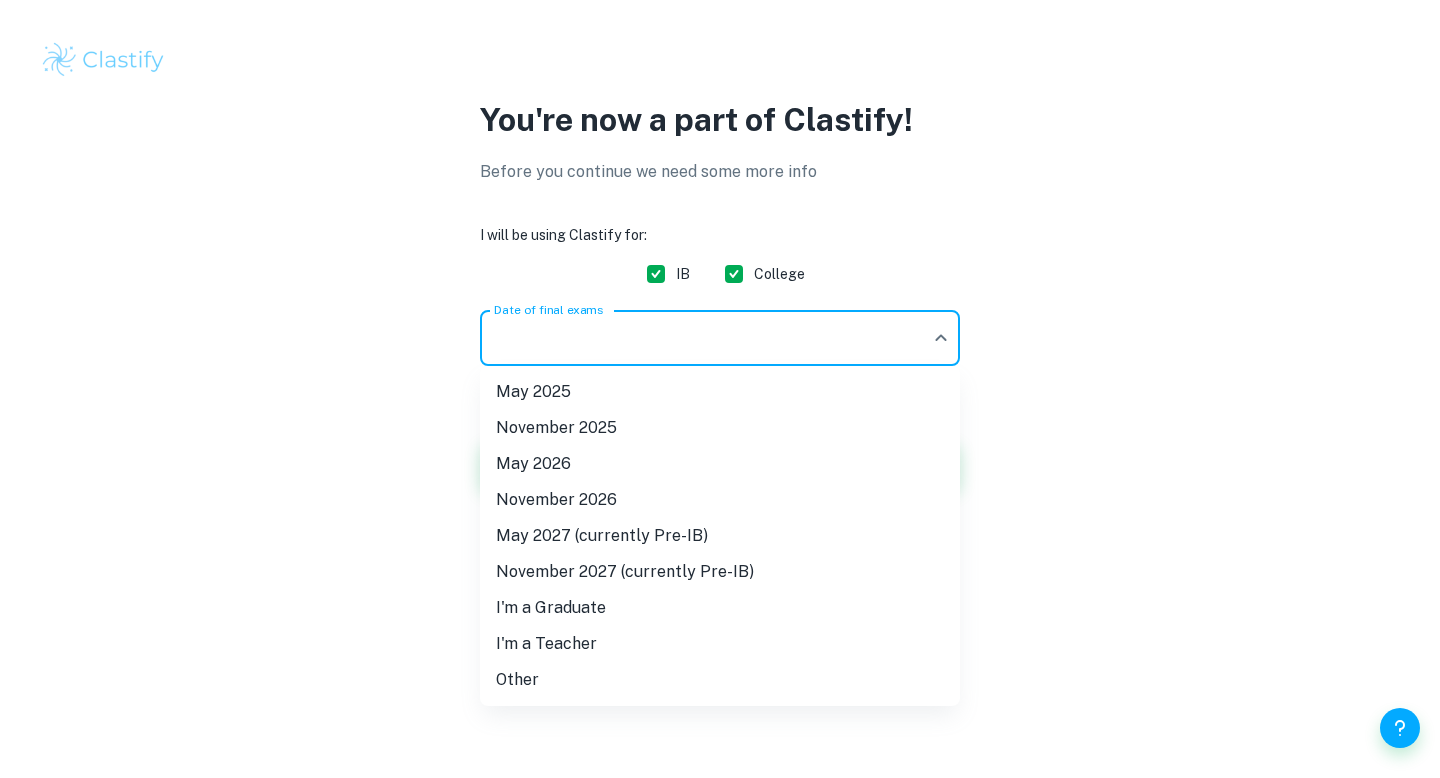 click on "May 2026" at bounding box center (720, 464) 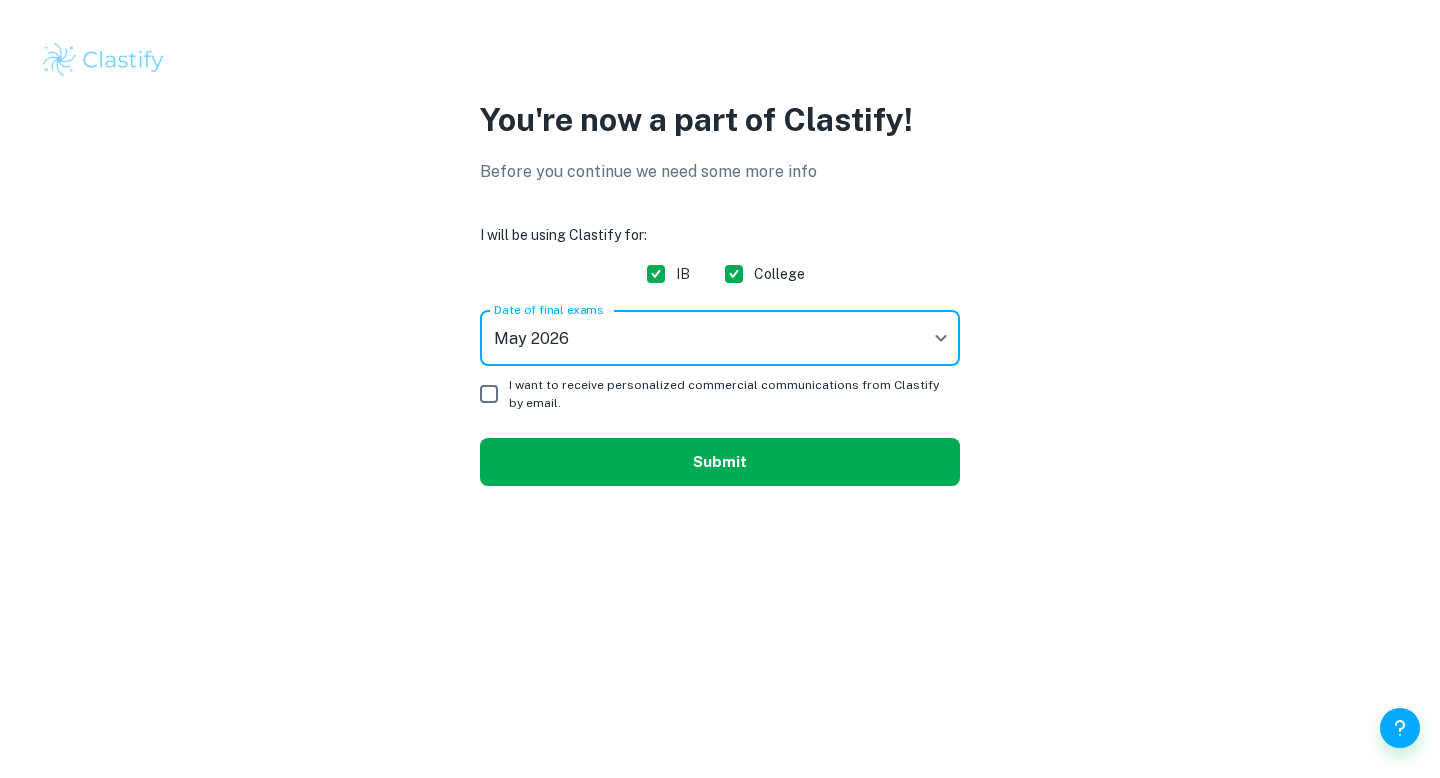 click on "Submit" at bounding box center [720, 462] 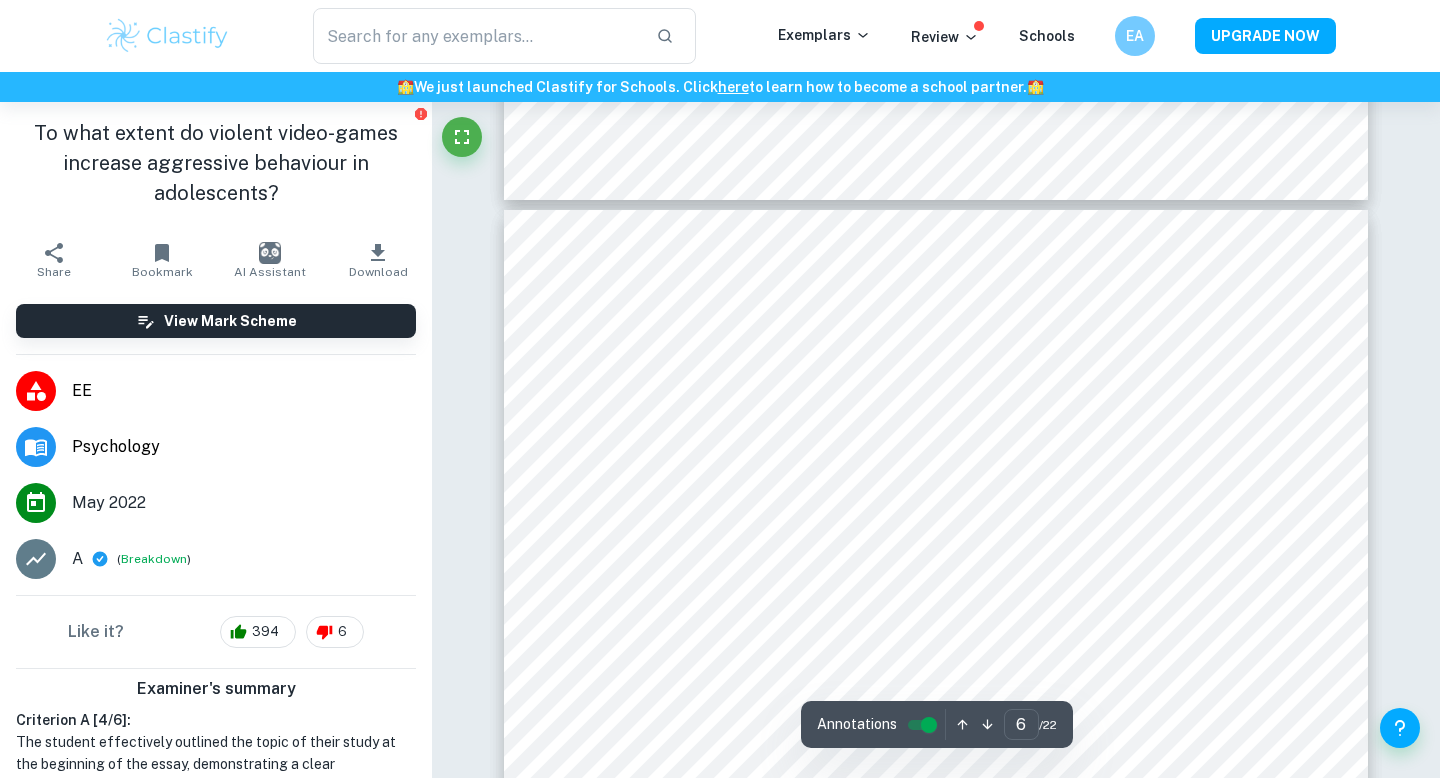 type on "5" 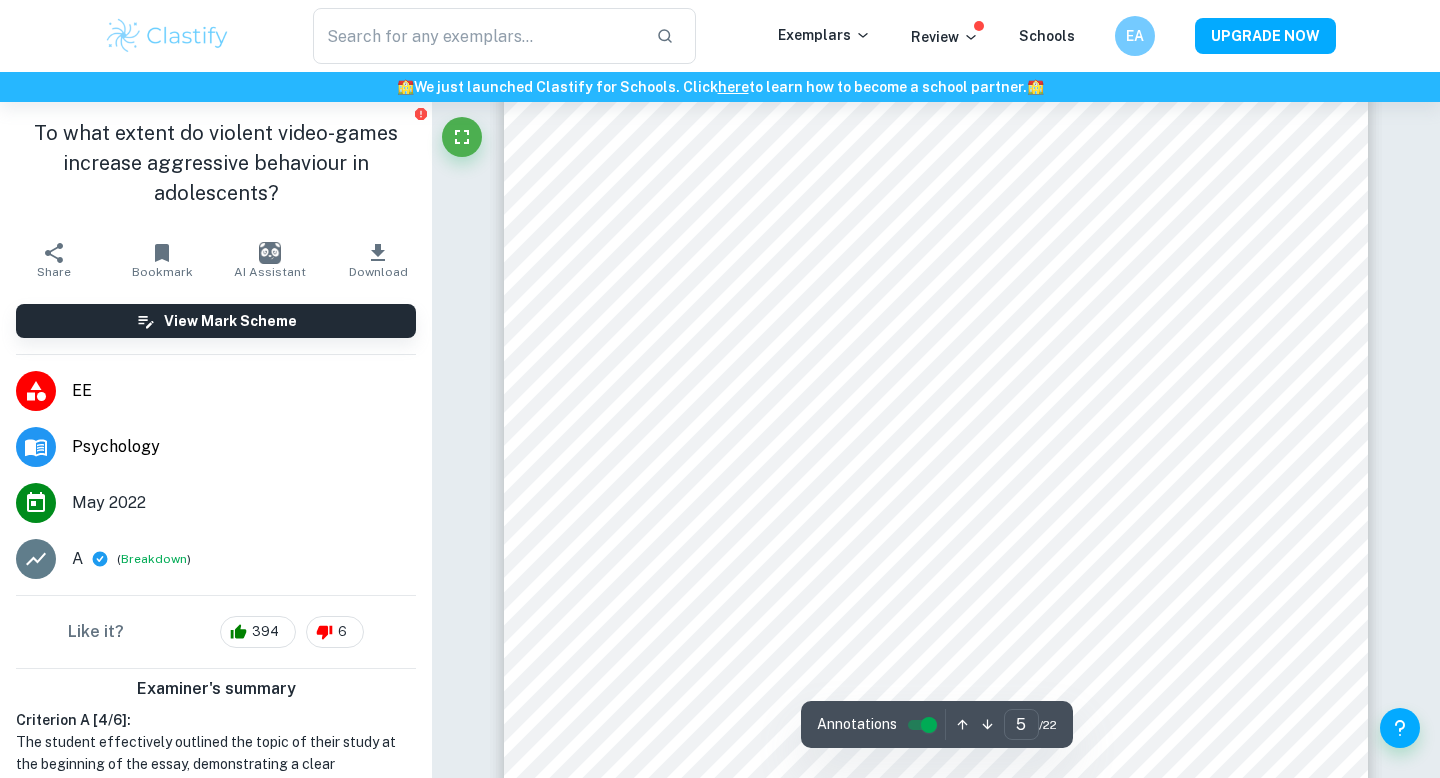 scroll, scrollTop: 5375, scrollLeft: 0, axis: vertical 